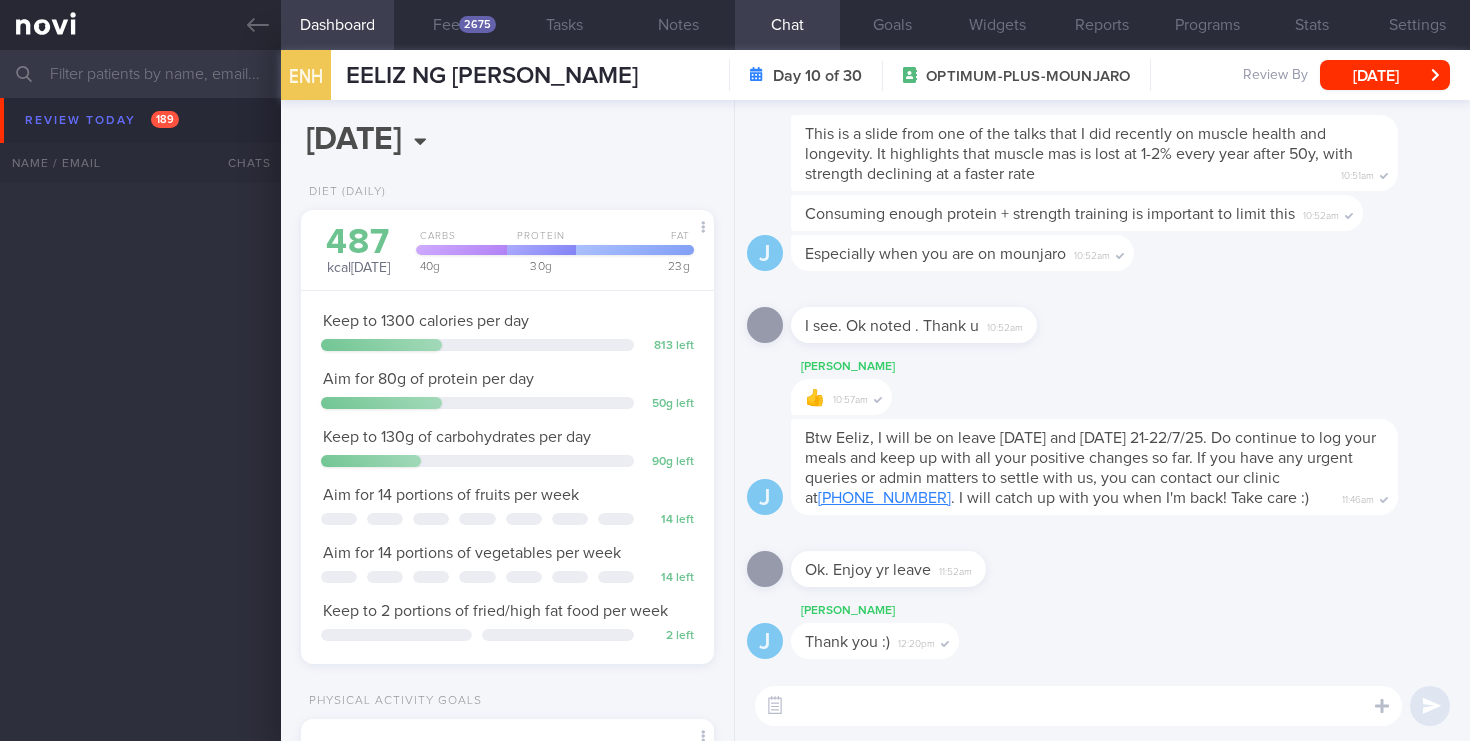select on "6" 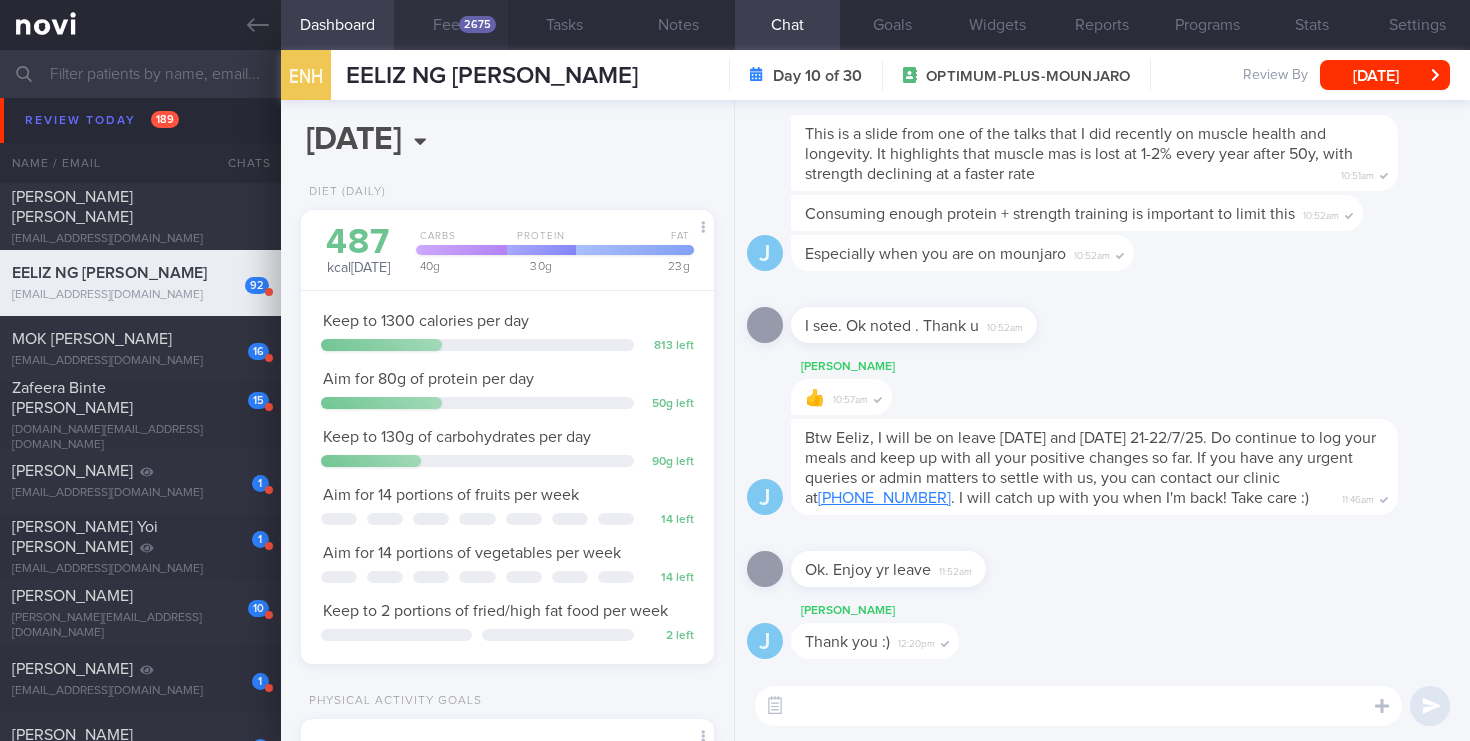 click on "2675" at bounding box center [477, 24] 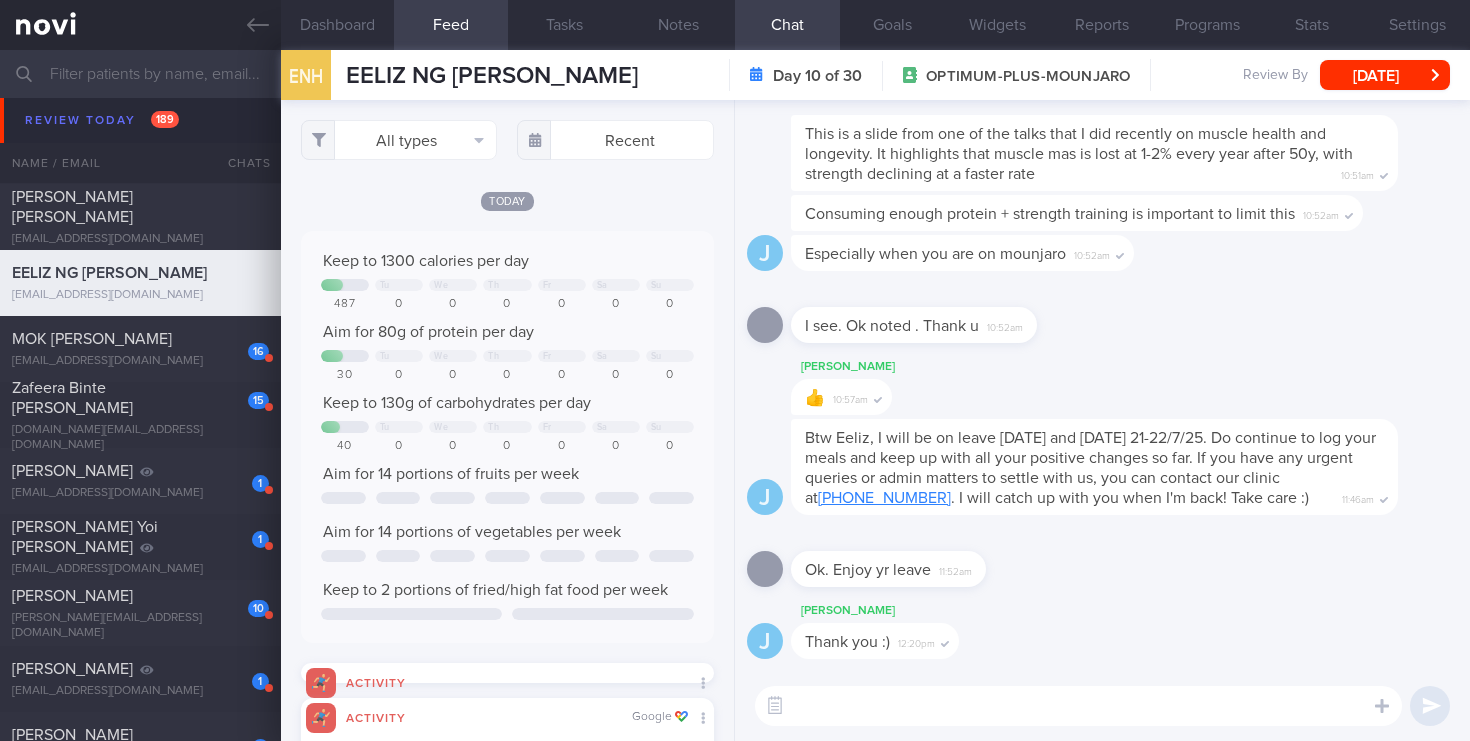 scroll, scrollTop: 999904, scrollLeft: 999612, axis: both 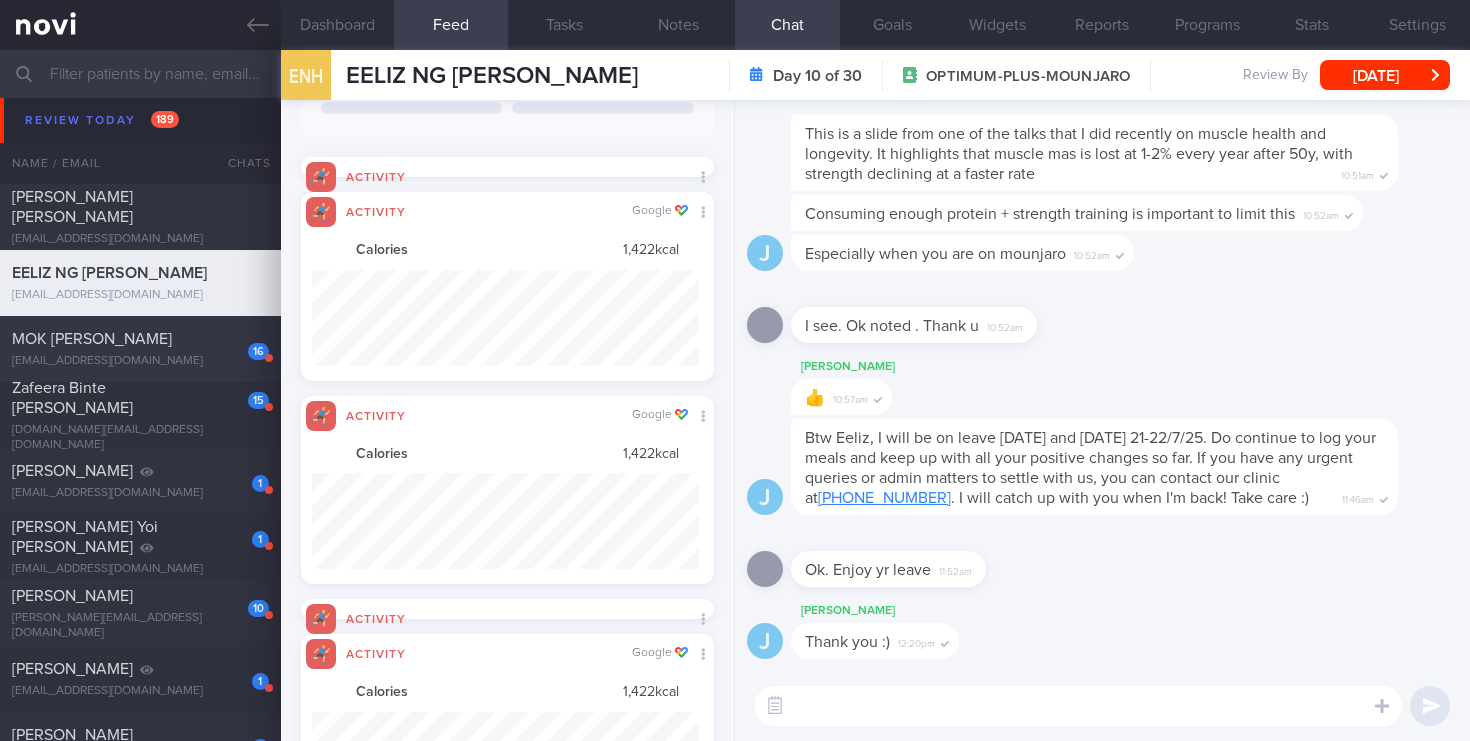 click on "MOK [PERSON_NAME]" at bounding box center (138, 339) 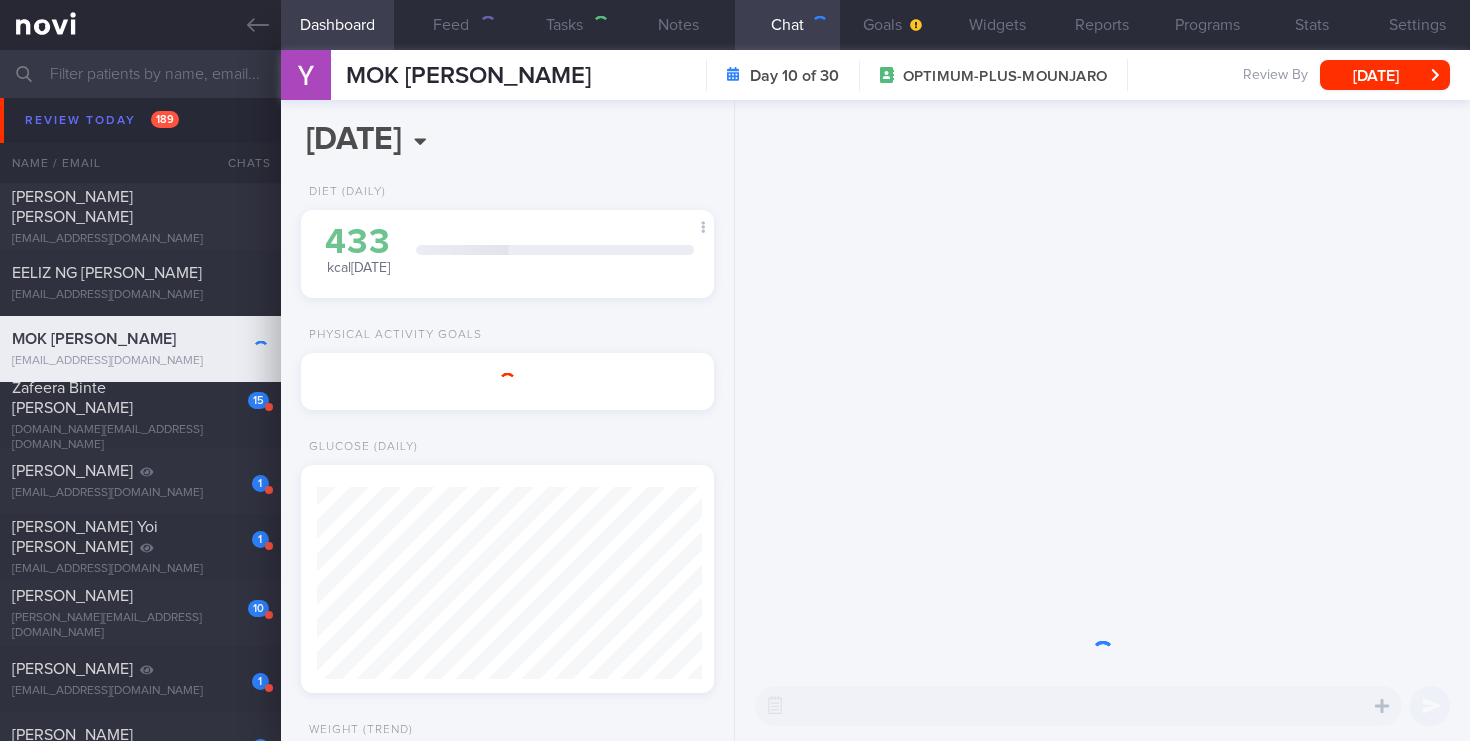 scroll, scrollTop: 0, scrollLeft: 0, axis: both 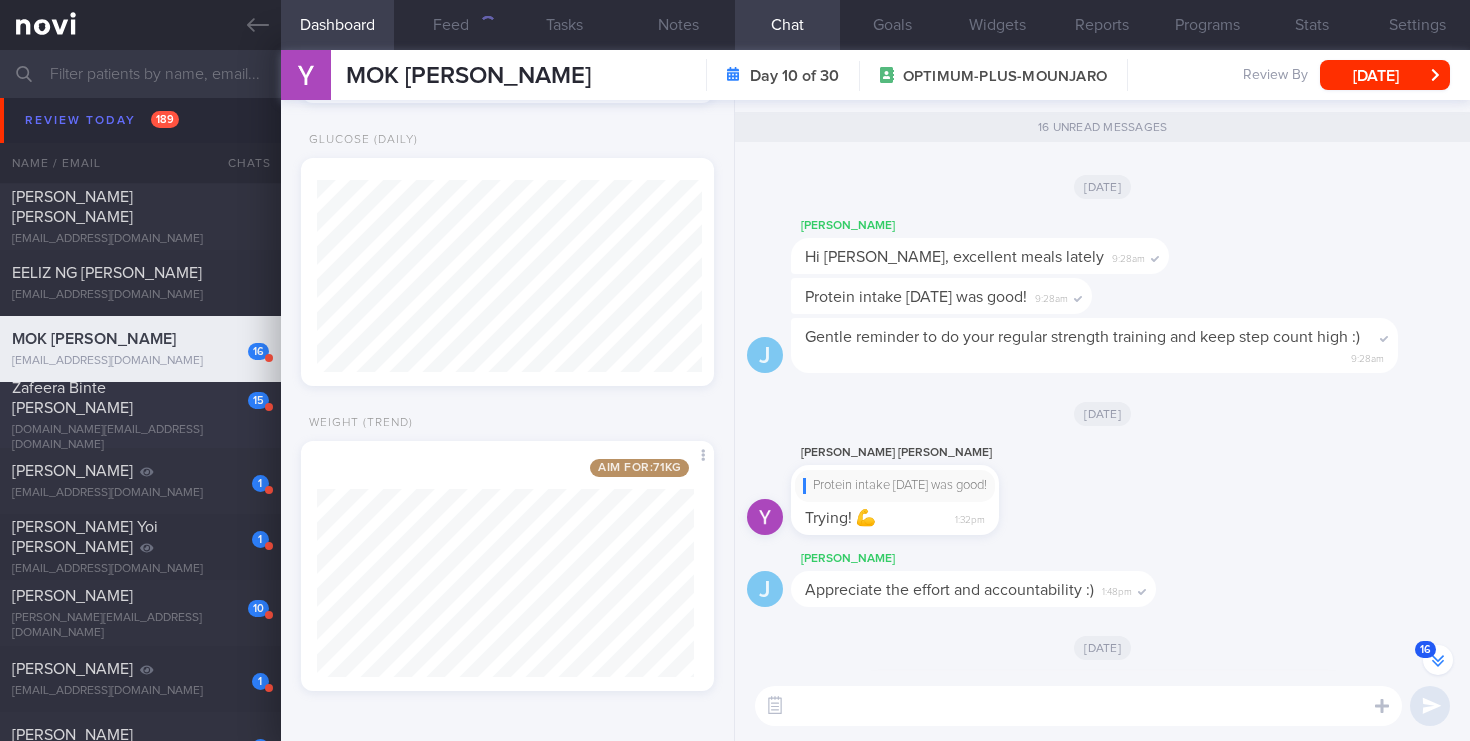 click on "Zafeera Binte [PERSON_NAME]" at bounding box center [138, 398] 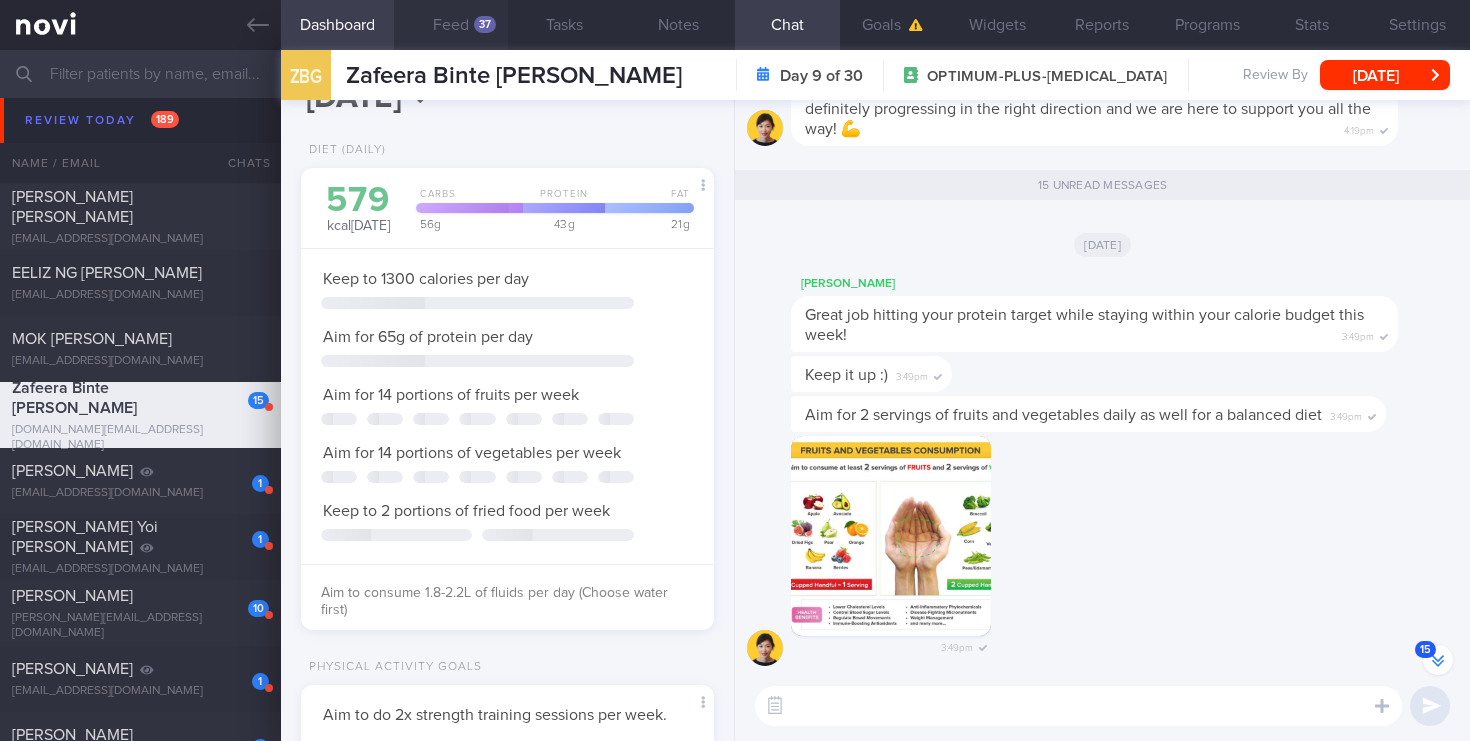 click on "Feed
37" at bounding box center (451, 25) 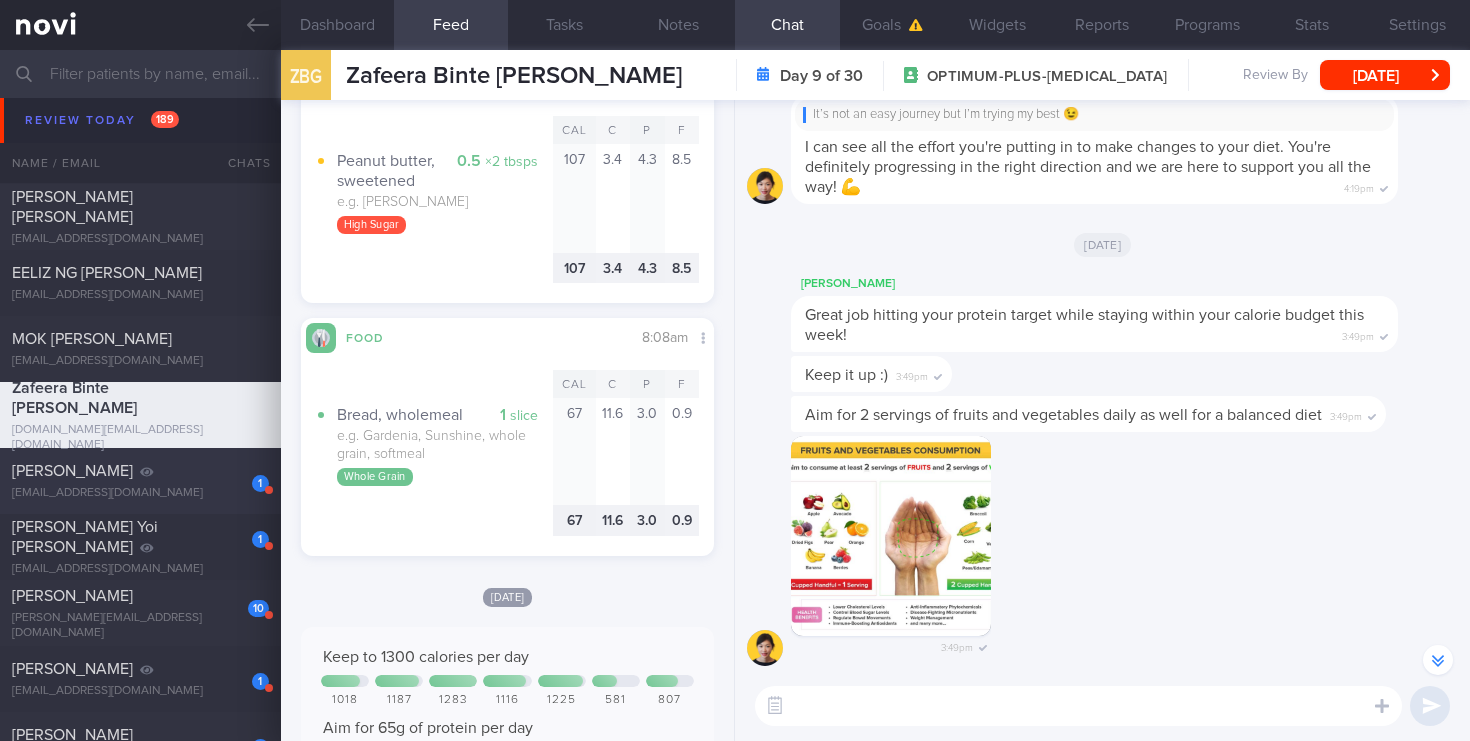 click on "[EMAIL_ADDRESS][DOMAIN_NAME]" at bounding box center (140, 493) 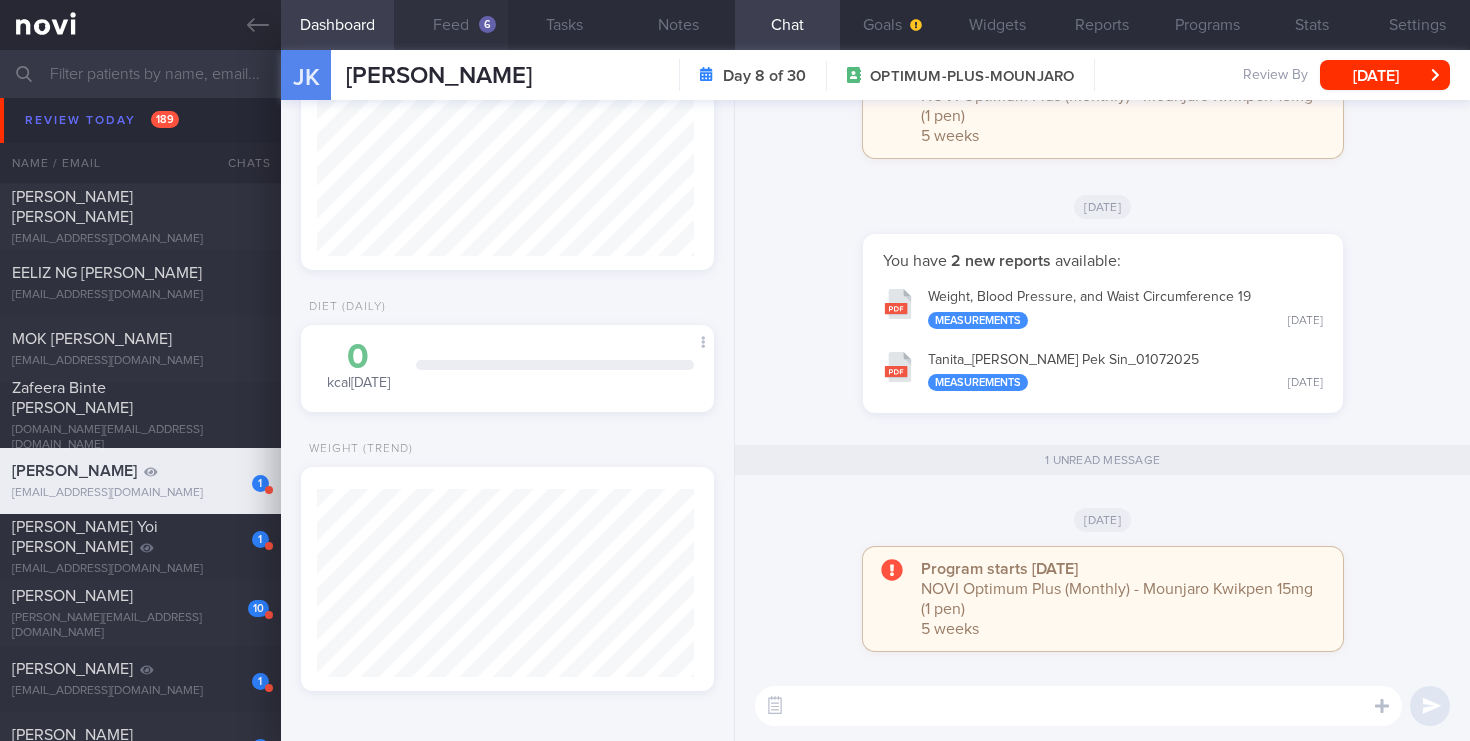 click on "Feed
6" at bounding box center [451, 25] 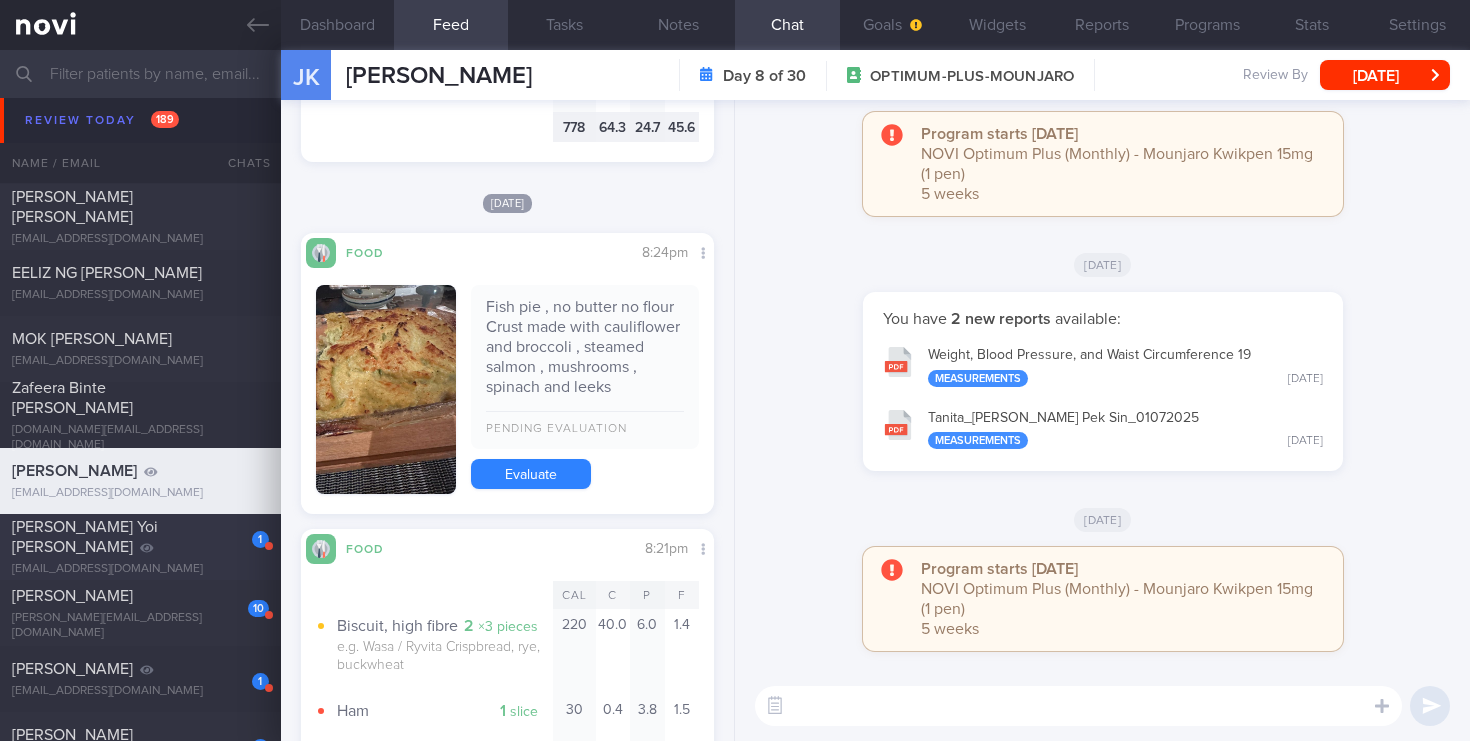 click on "[EMAIL_ADDRESS][DOMAIN_NAME]" at bounding box center (140, 569) 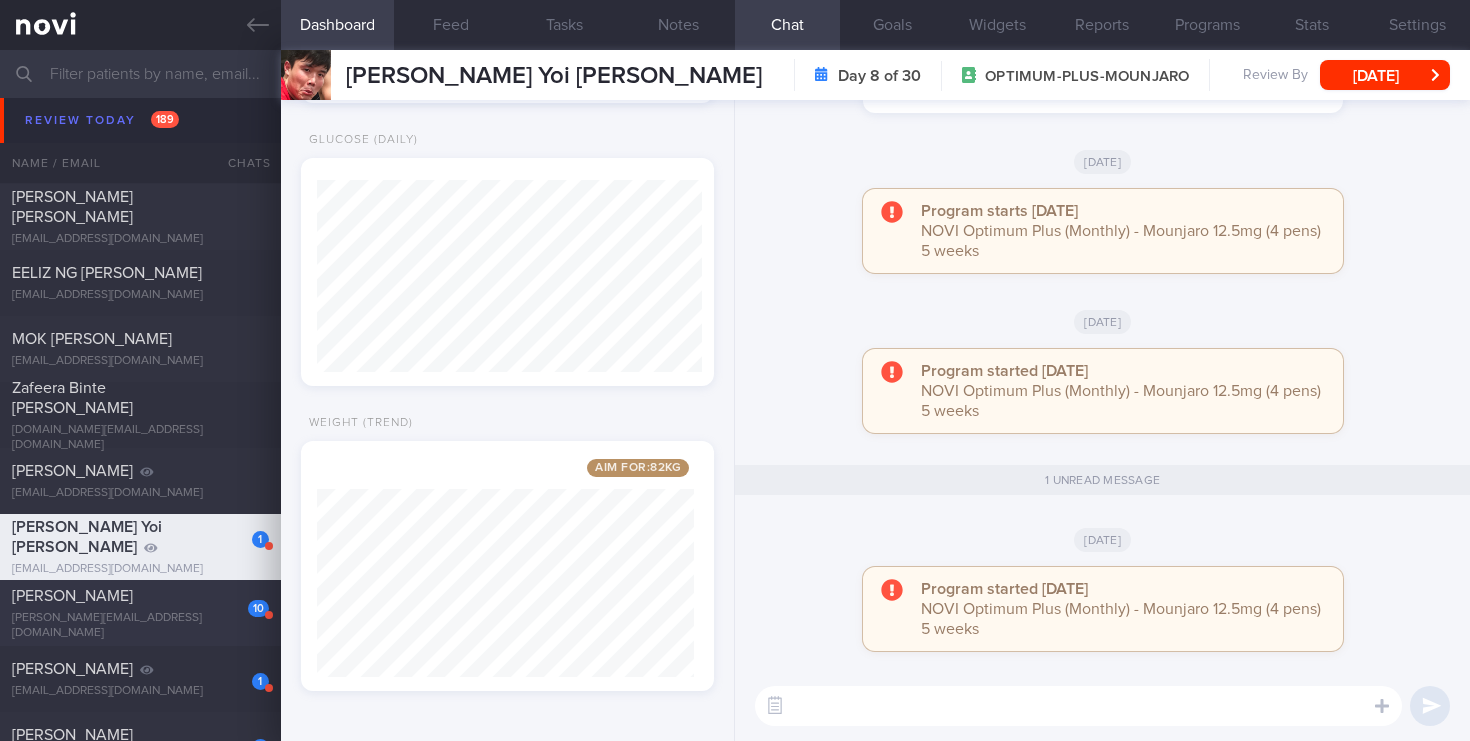 click on "[PERSON_NAME]" at bounding box center (138, 596) 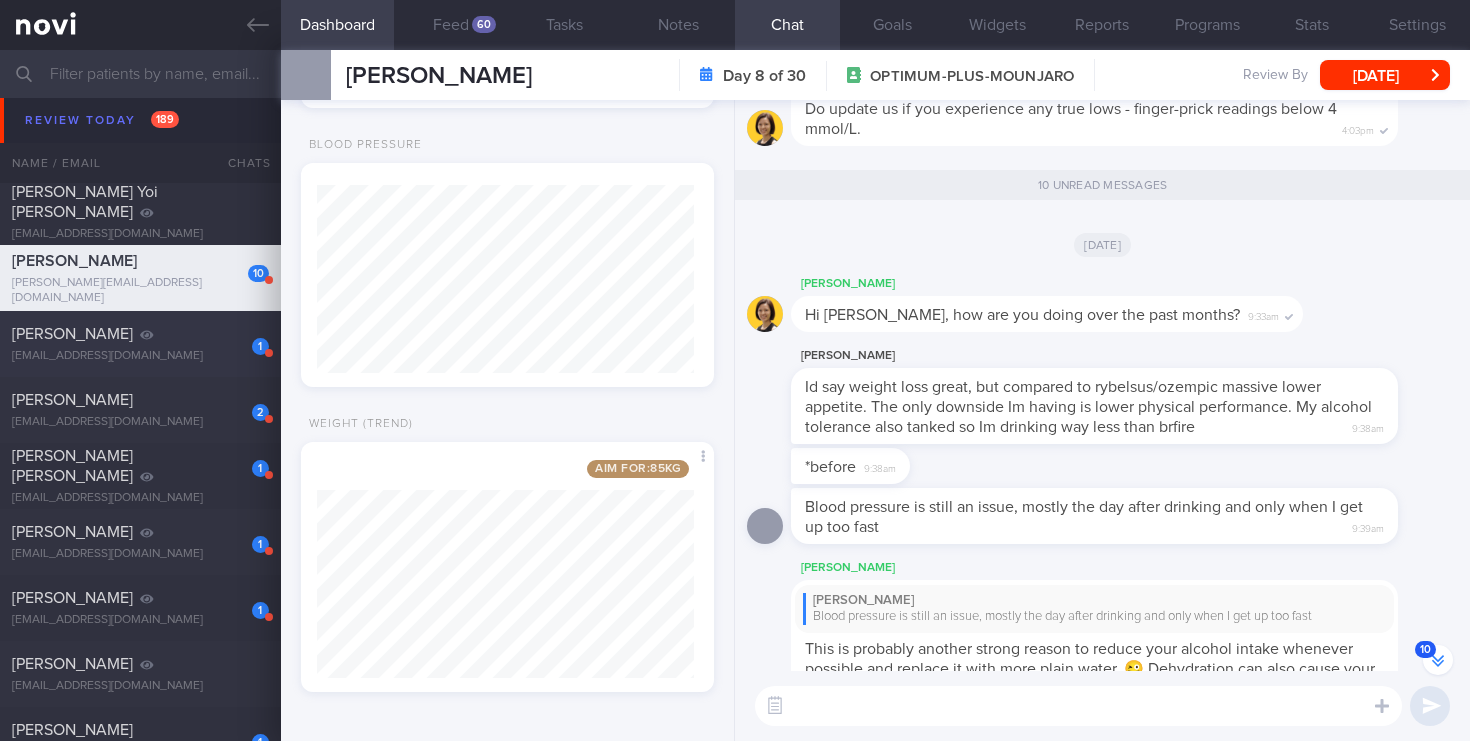 click on "[EMAIL_ADDRESS][DOMAIN_NAME]" at bounding box center (140, 356) 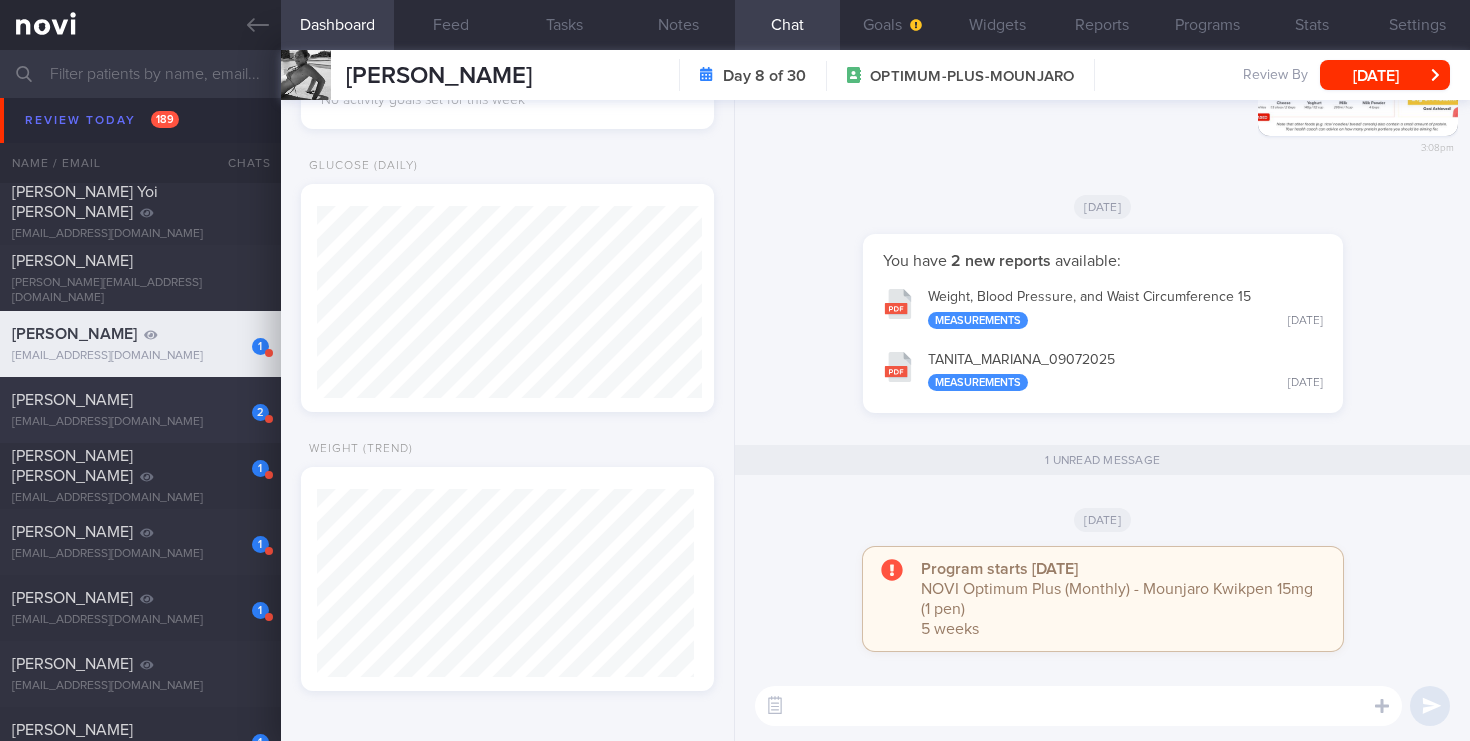 click on "[PERSON_NAME]" at bounding box center (138, 400) 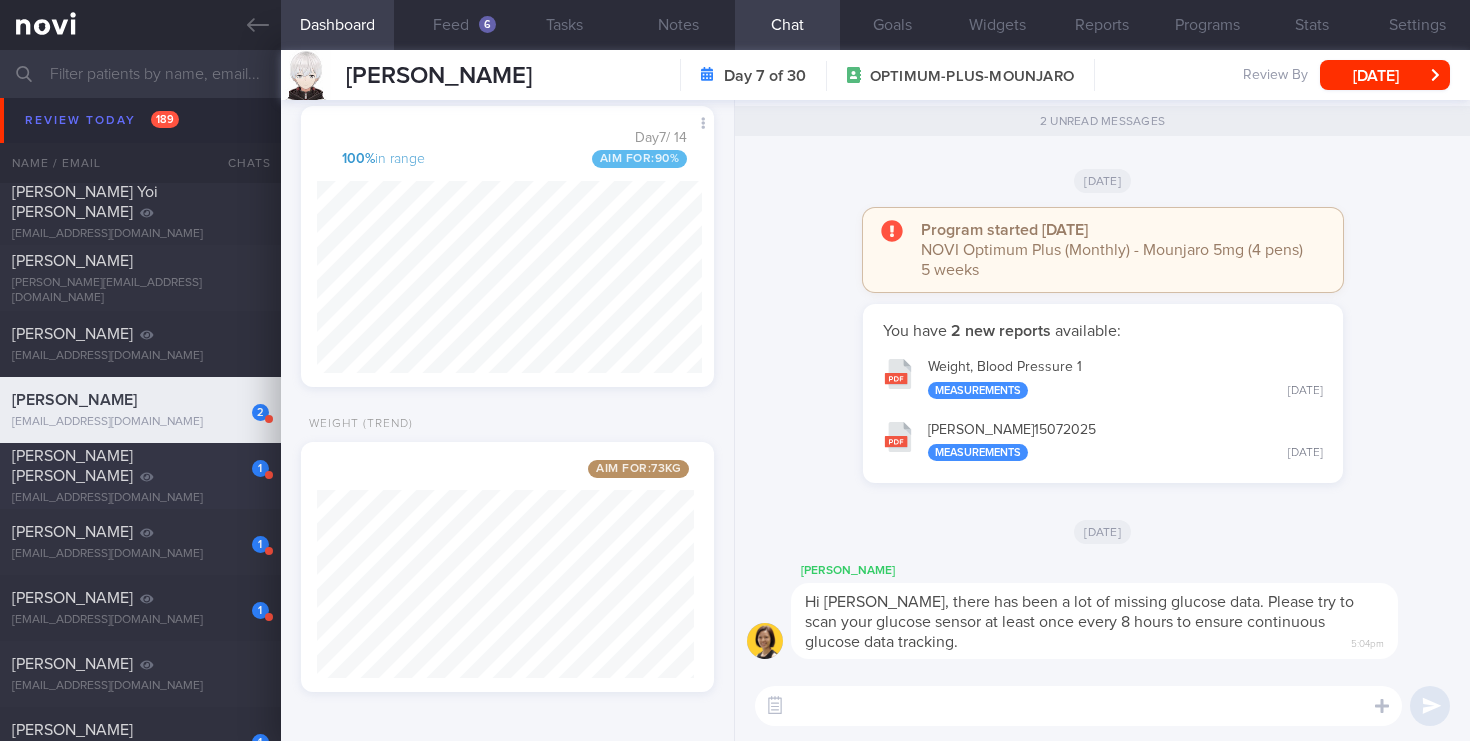 click on "[EMAIL_ADDRESS][DOMAIN_NAME]" at bounding box center [140, 498] 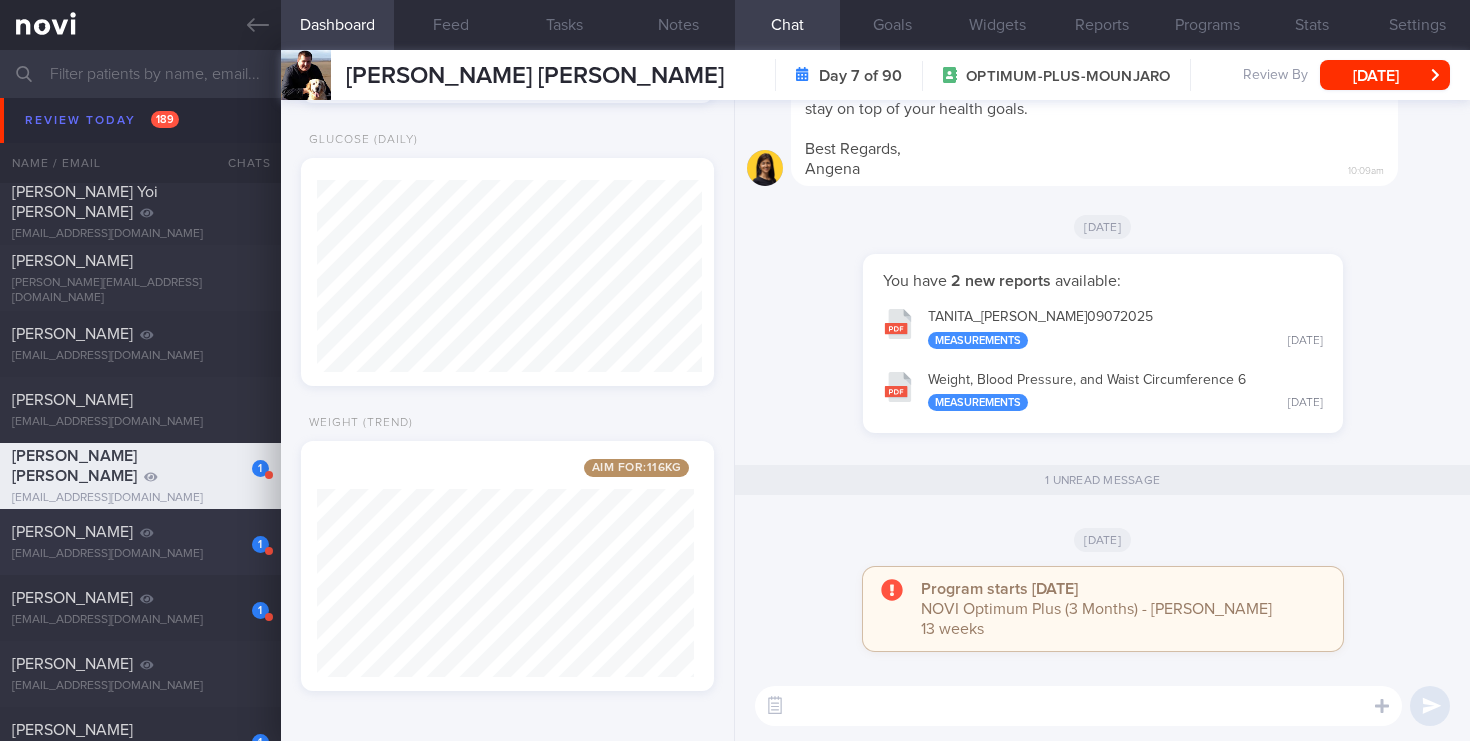 click on "1" at bounding box center (247, 537) 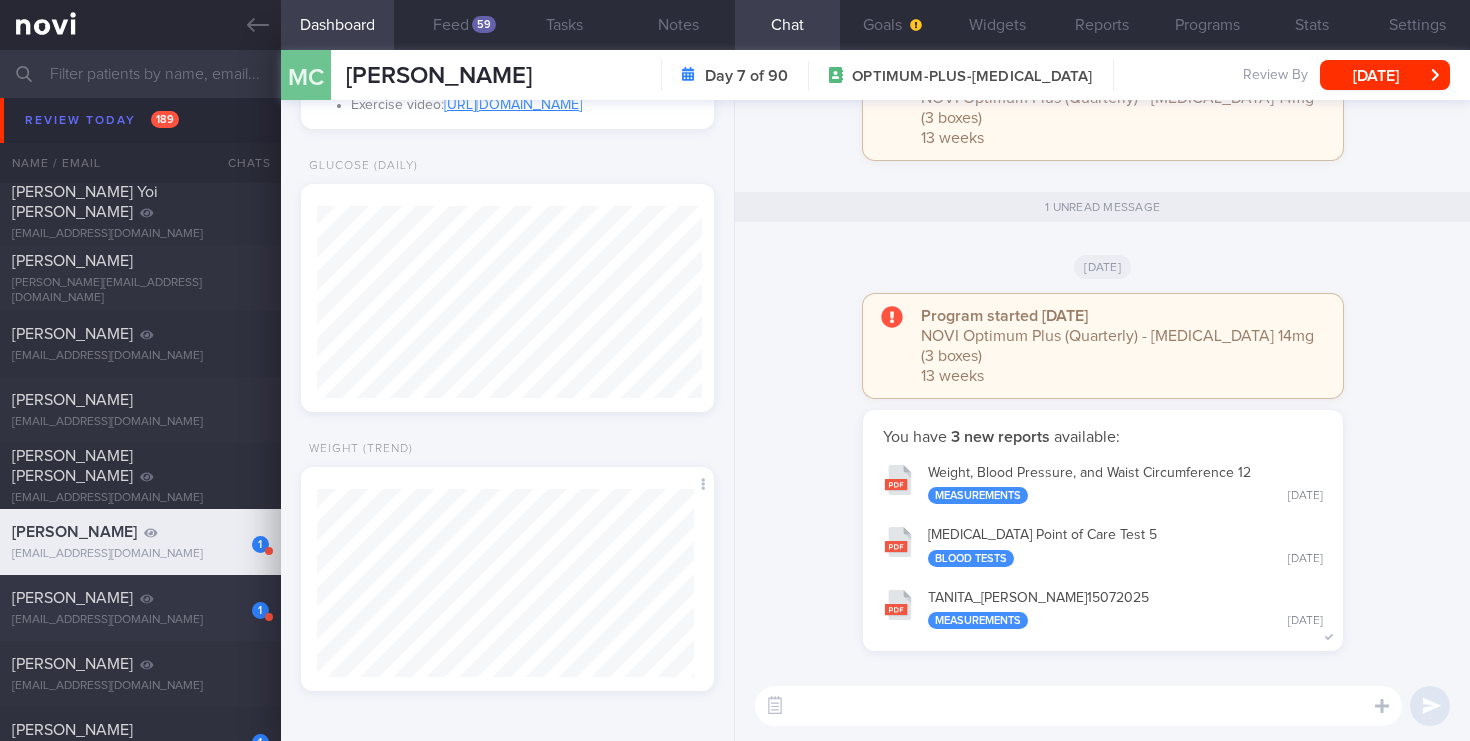 click on "[PERSON_NAME]" at bounding box center (138, 598) 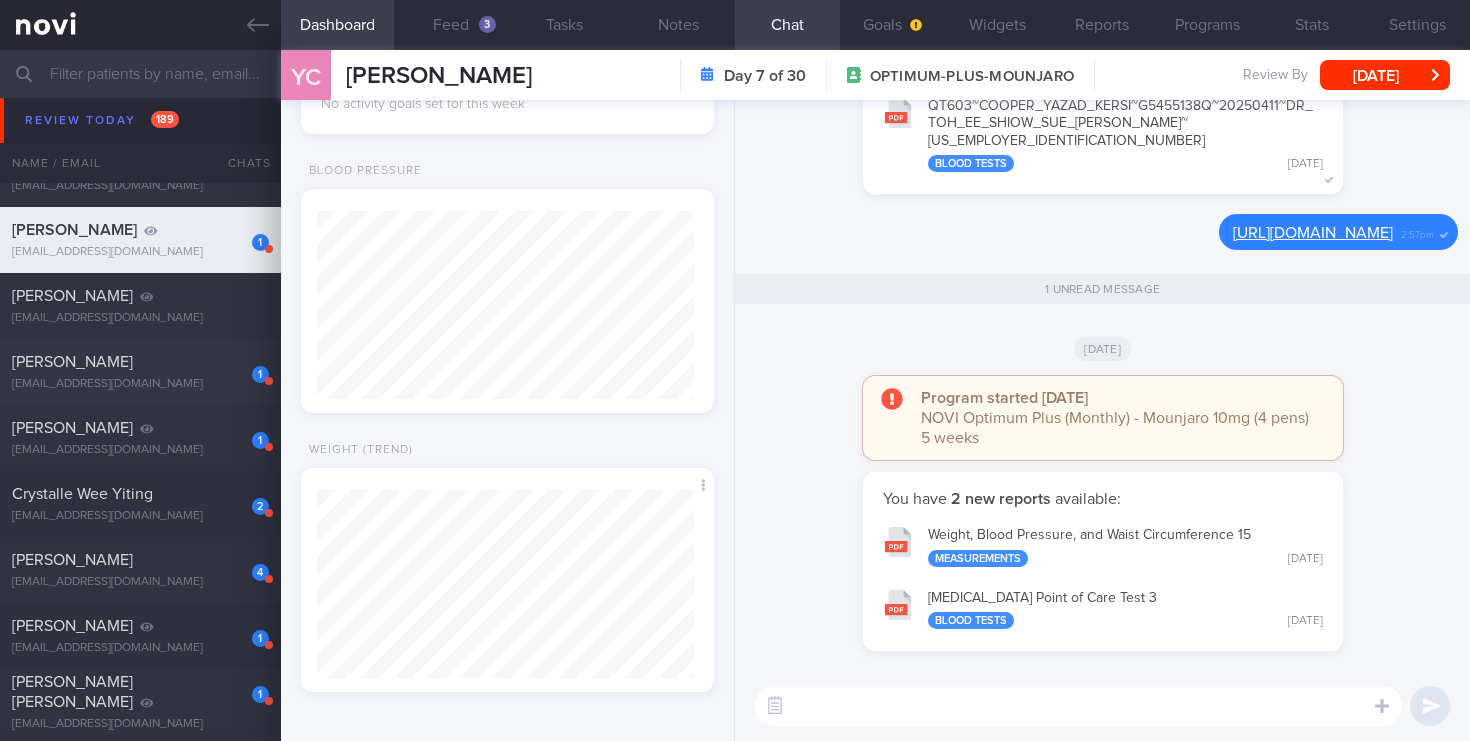 click on "1
[PERSON_NAME]
[EMAIL_ADDRESS][DOMAIN_NAME]" at bounding box center [140, 372] 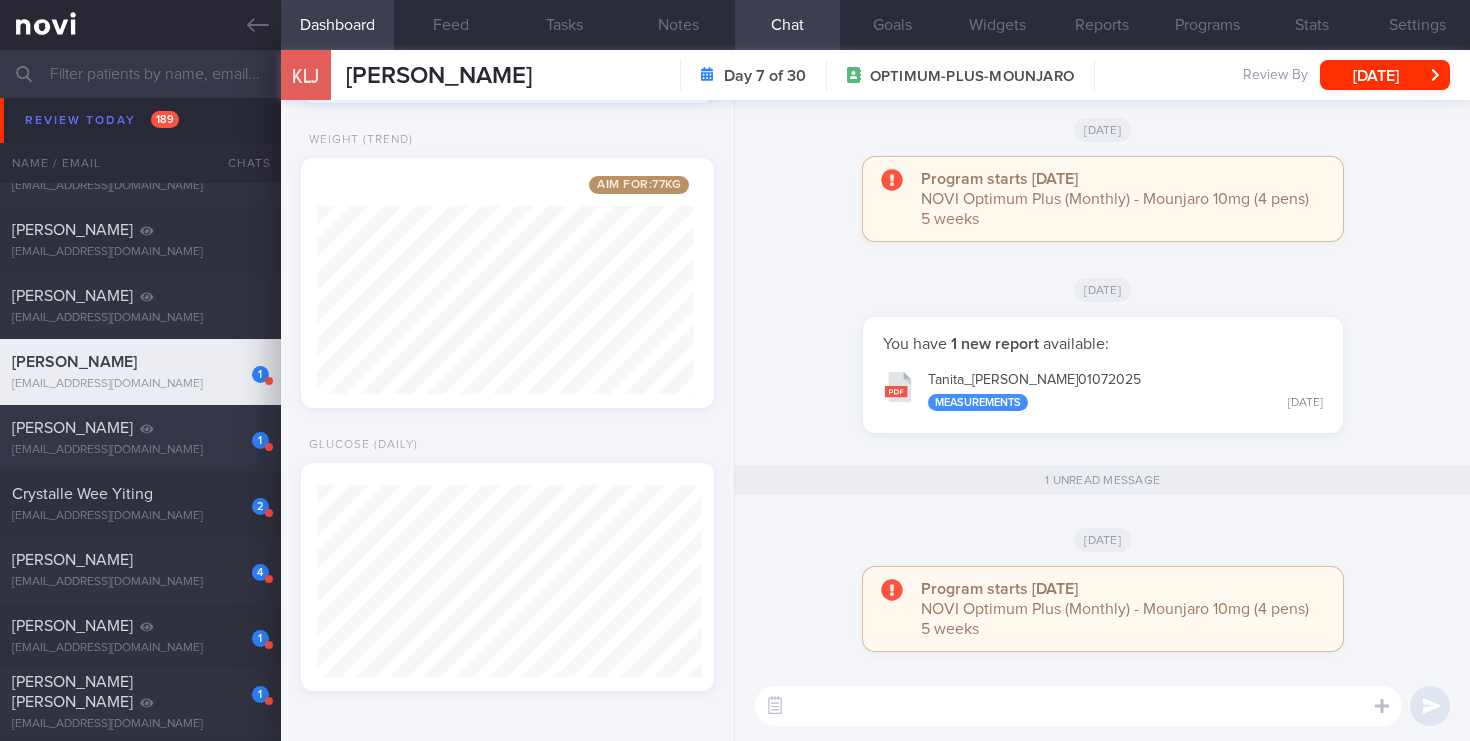 click on "1" at bounding box center (247, 433) 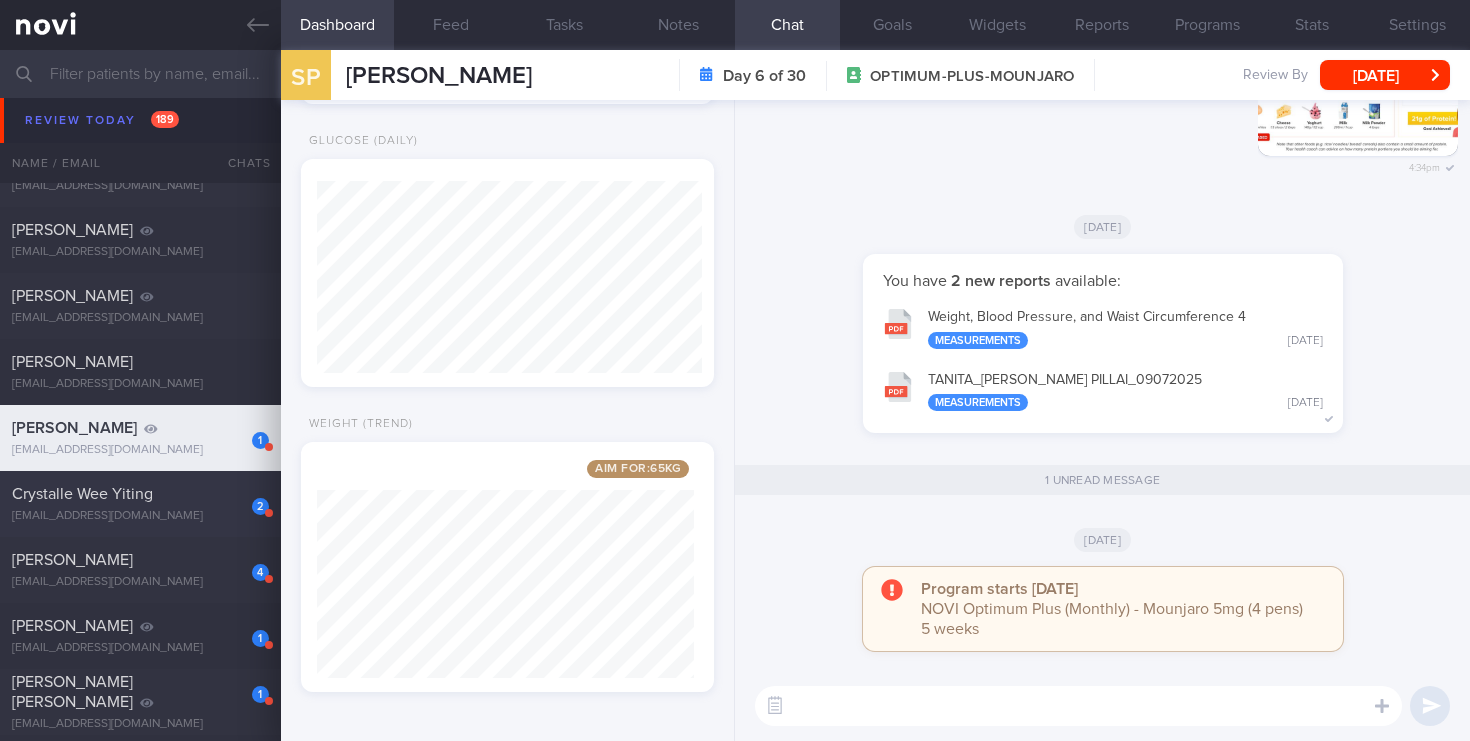 click on "Crystalle Wee Yiting" at bounding box center [138, 494] 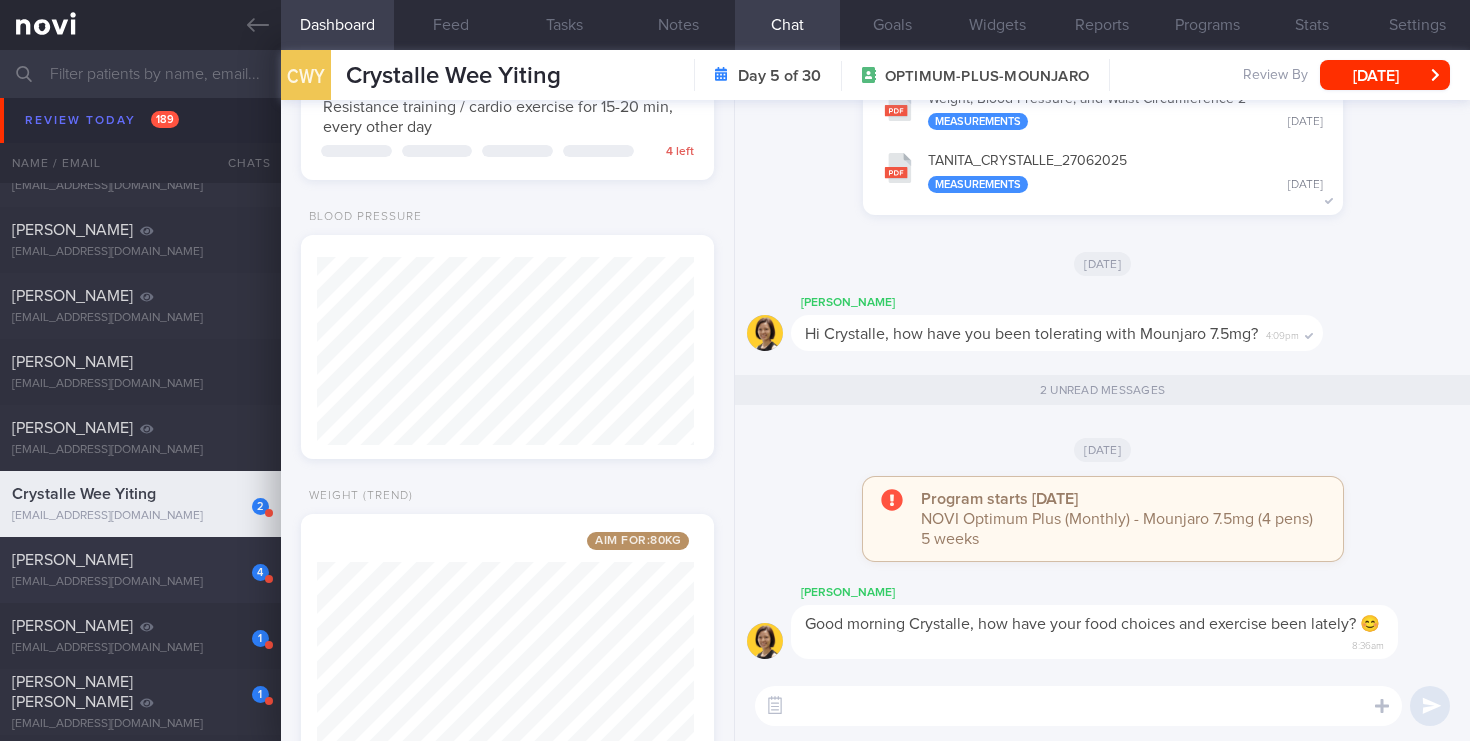 click on "4" at bounding box center (247, 565) 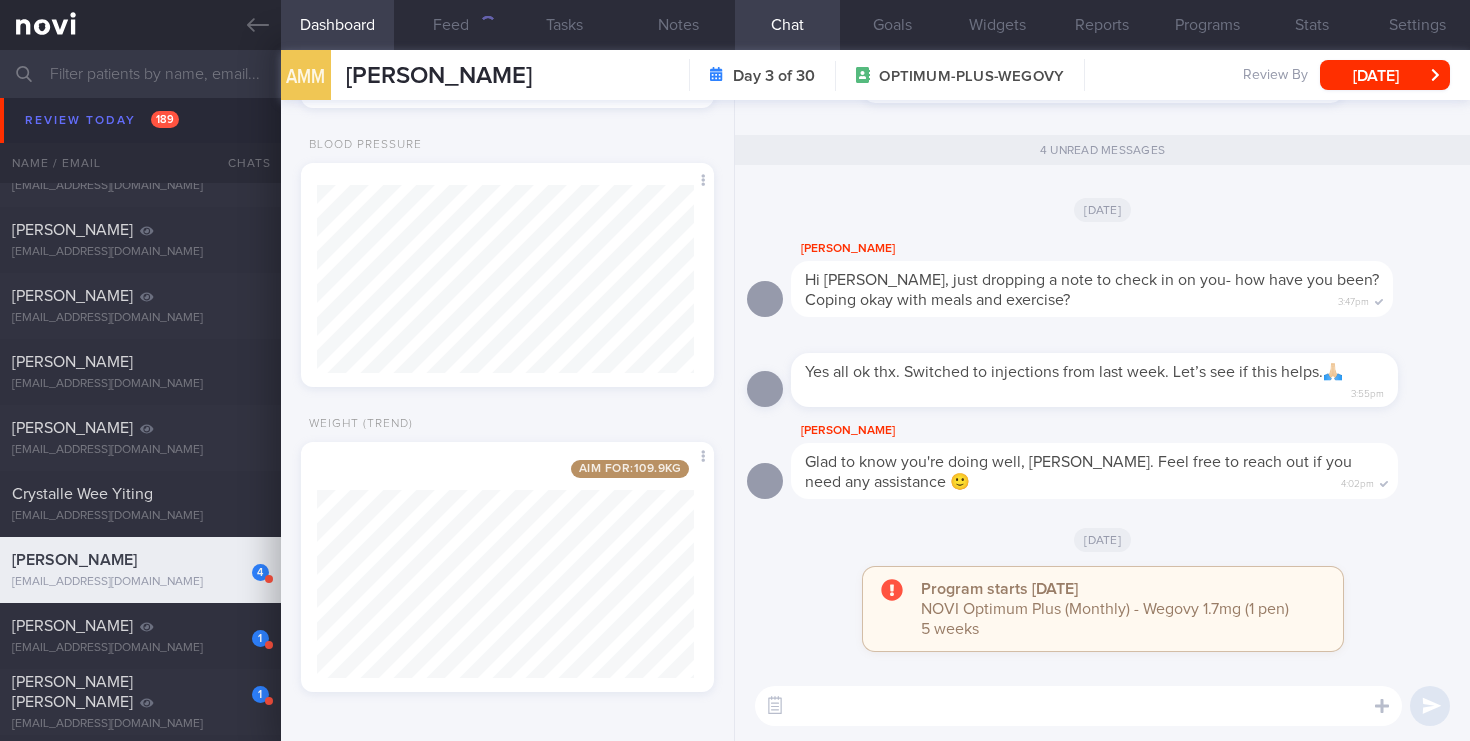 click at bounding box center (735, 74) 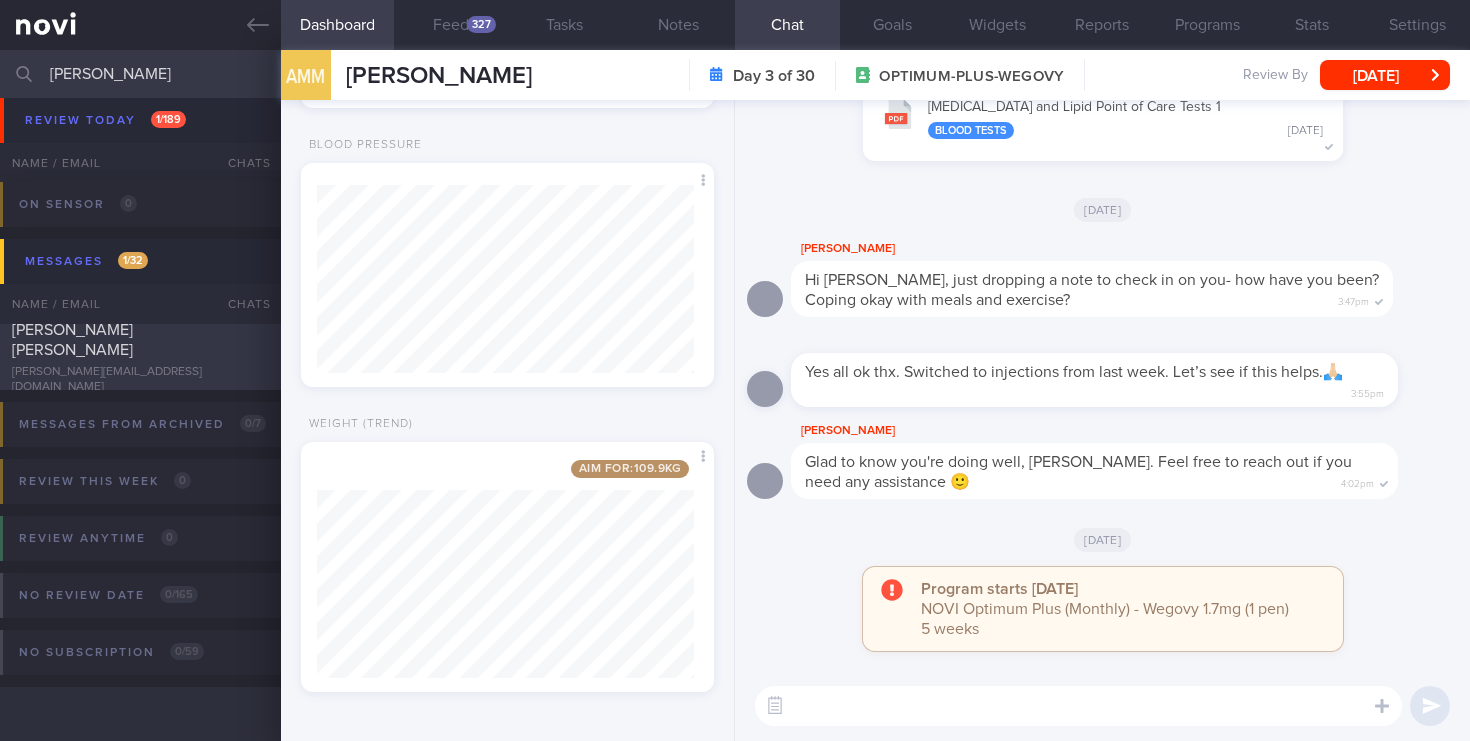 type on "[PERSON_NAME]" 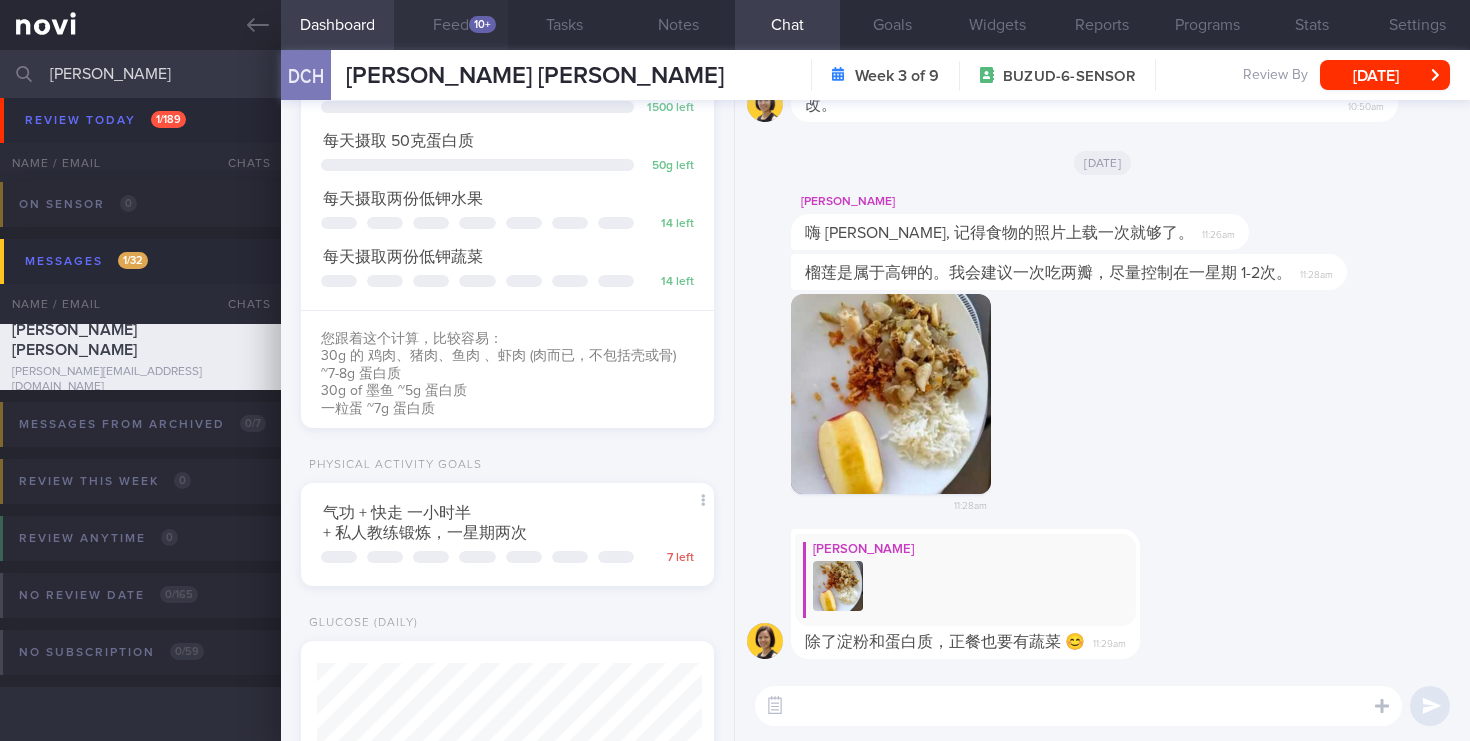click on "Feed
10+" at bounding box center [451, 25] 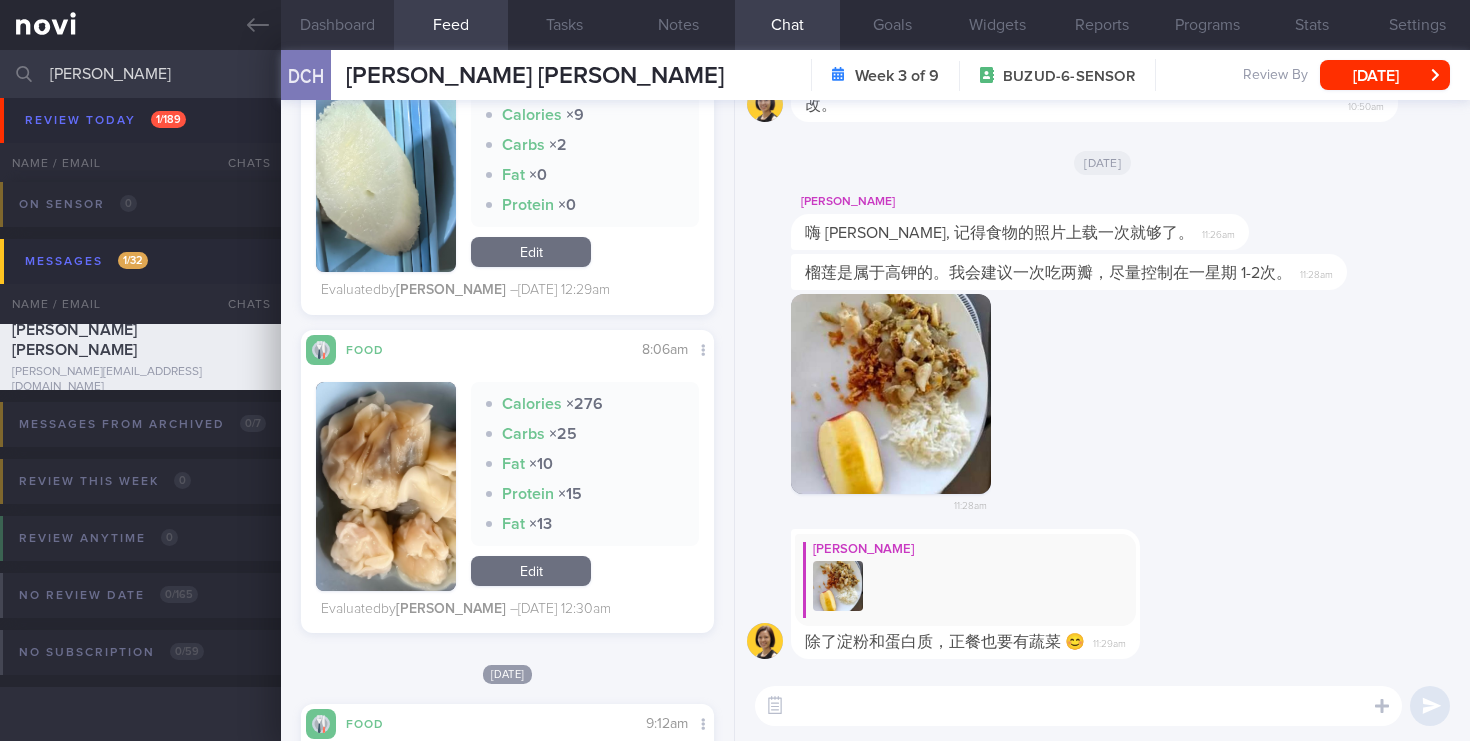 click on "Dashboard" at bounding box center [338, 25] 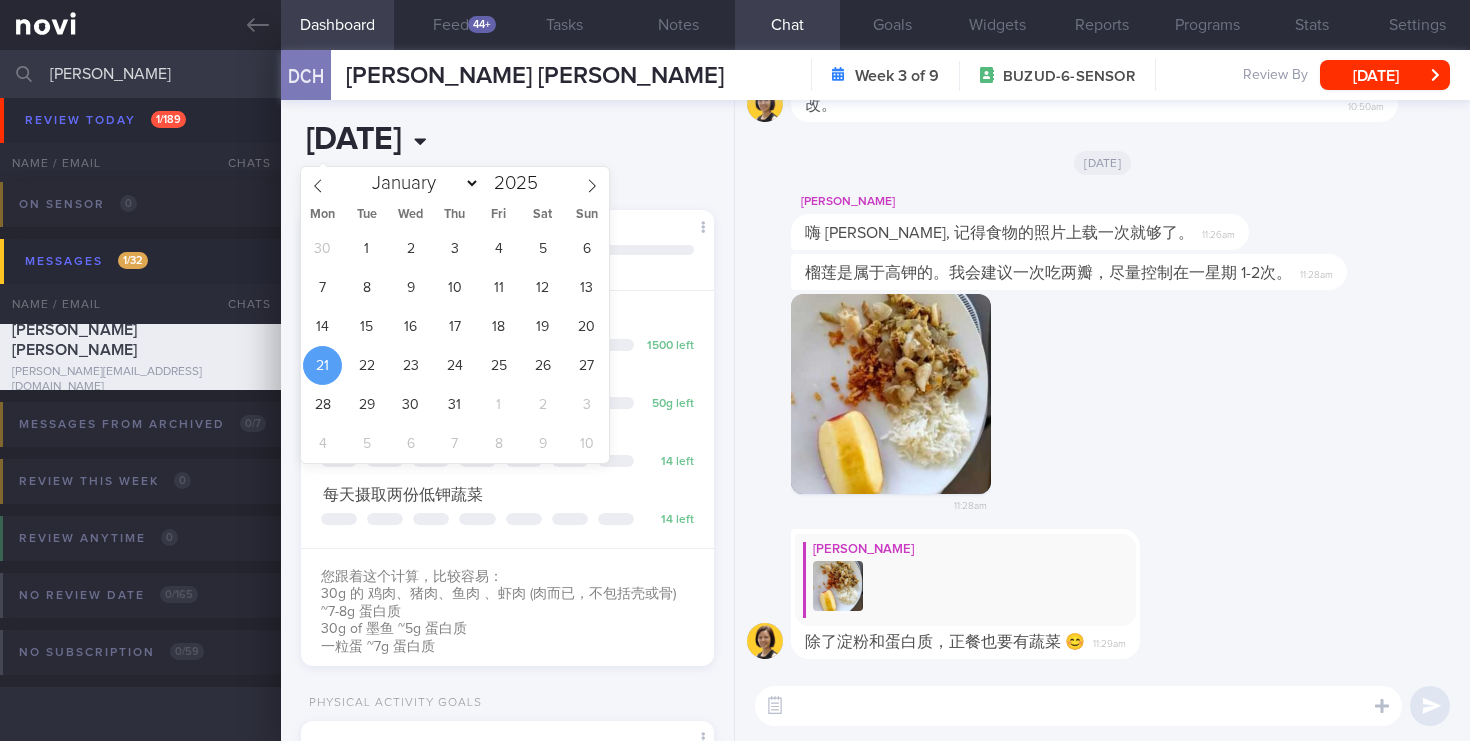 click on "[DATE]" at bounding box center (428, 140) 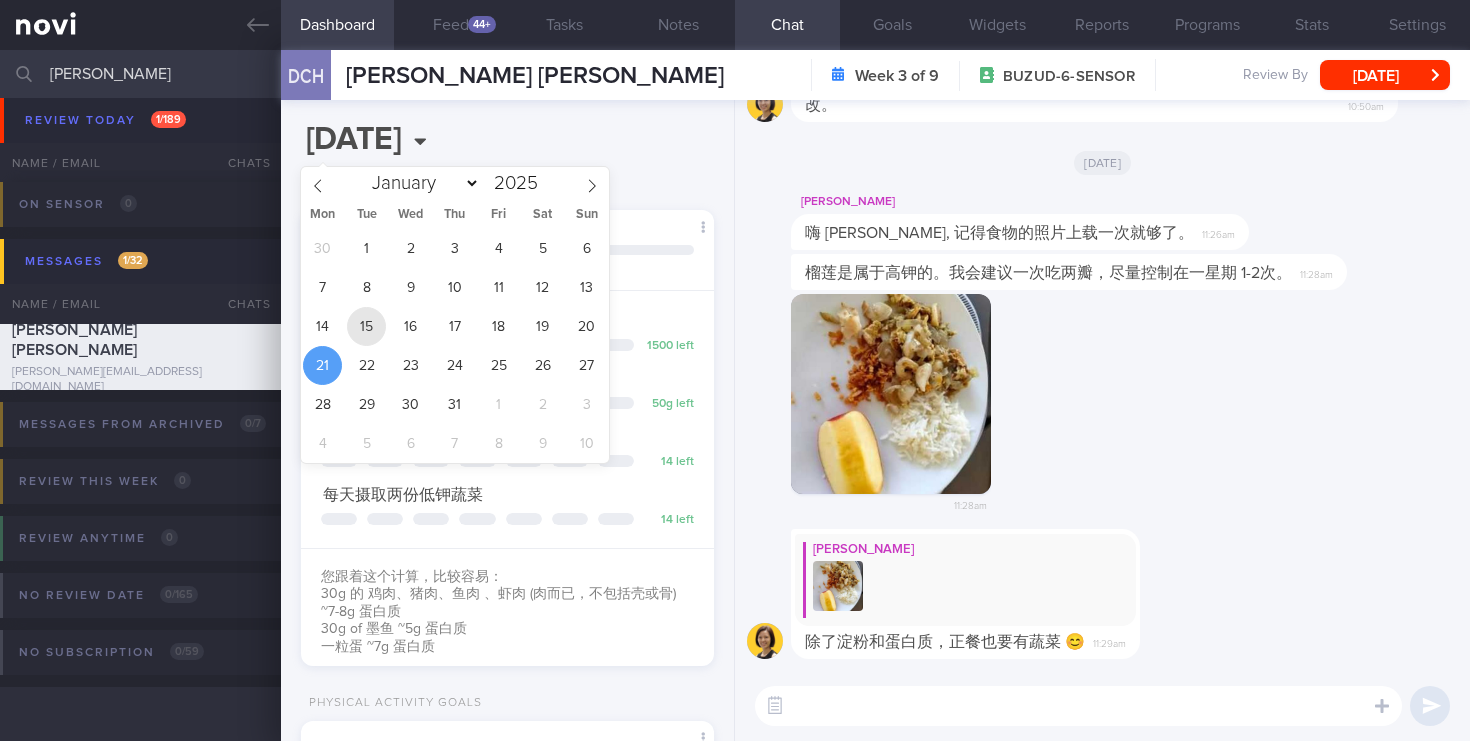 click on "15" at bounding box center (366, 326) 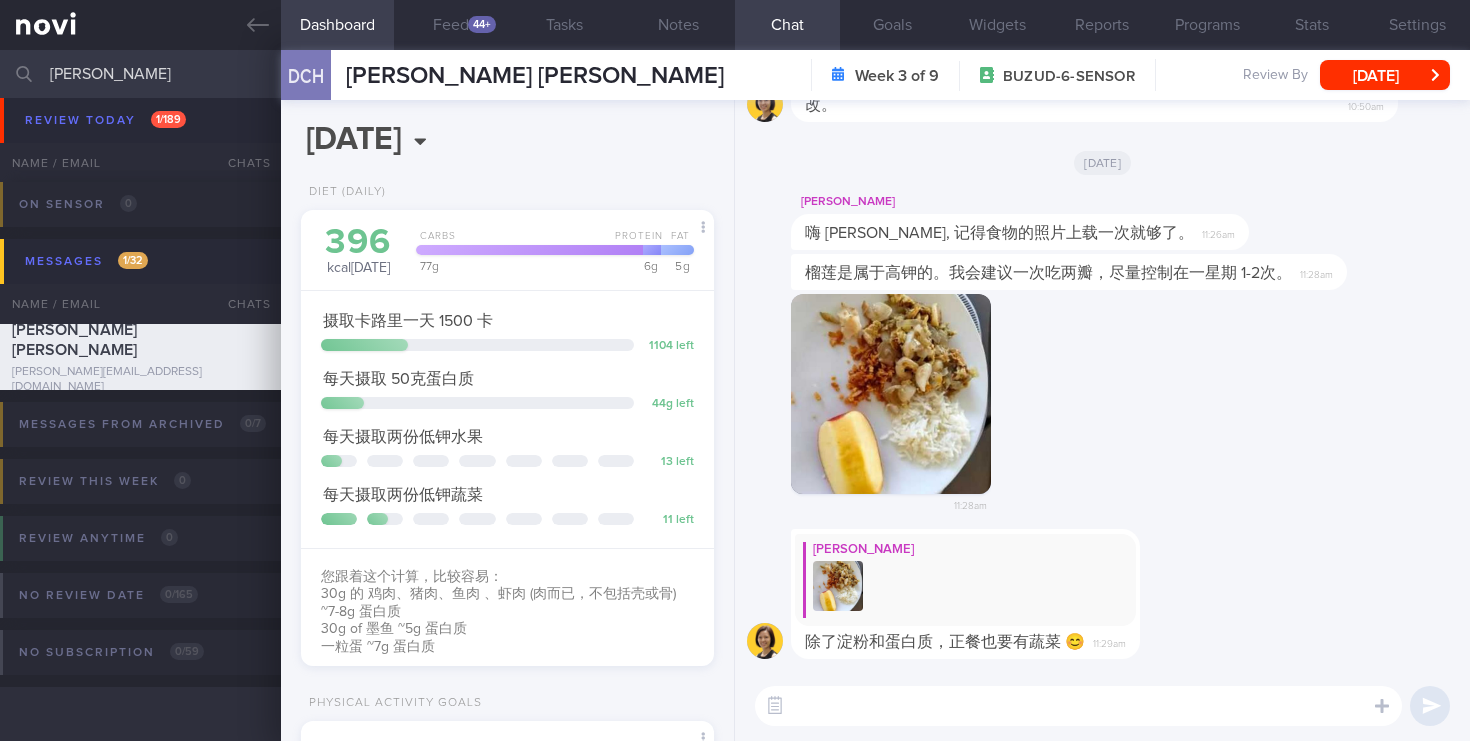 drag, startPoint x: 175, startPoint y: 72, endPoint x: 0, endPoint y: 63, distance: 175.23128 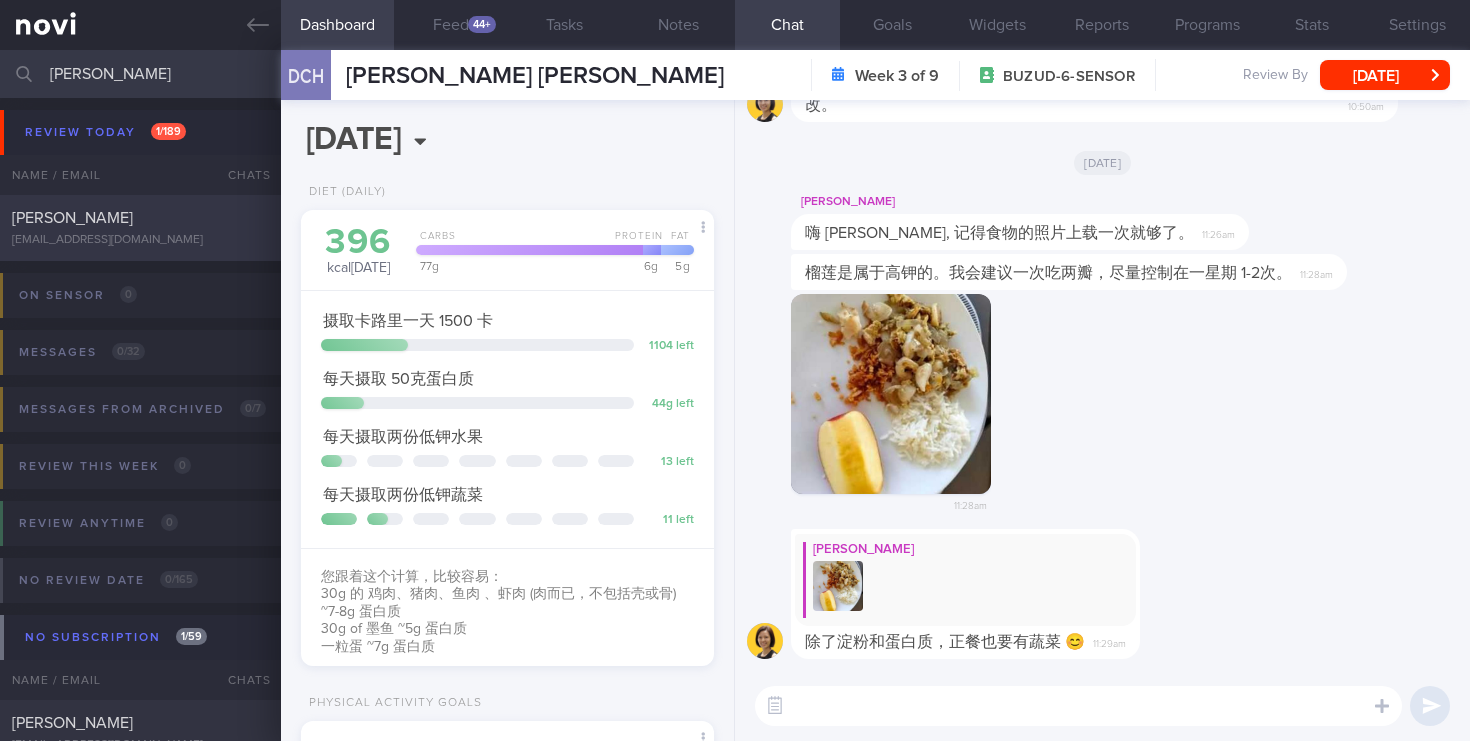 type on "[PERSON_NAME]" 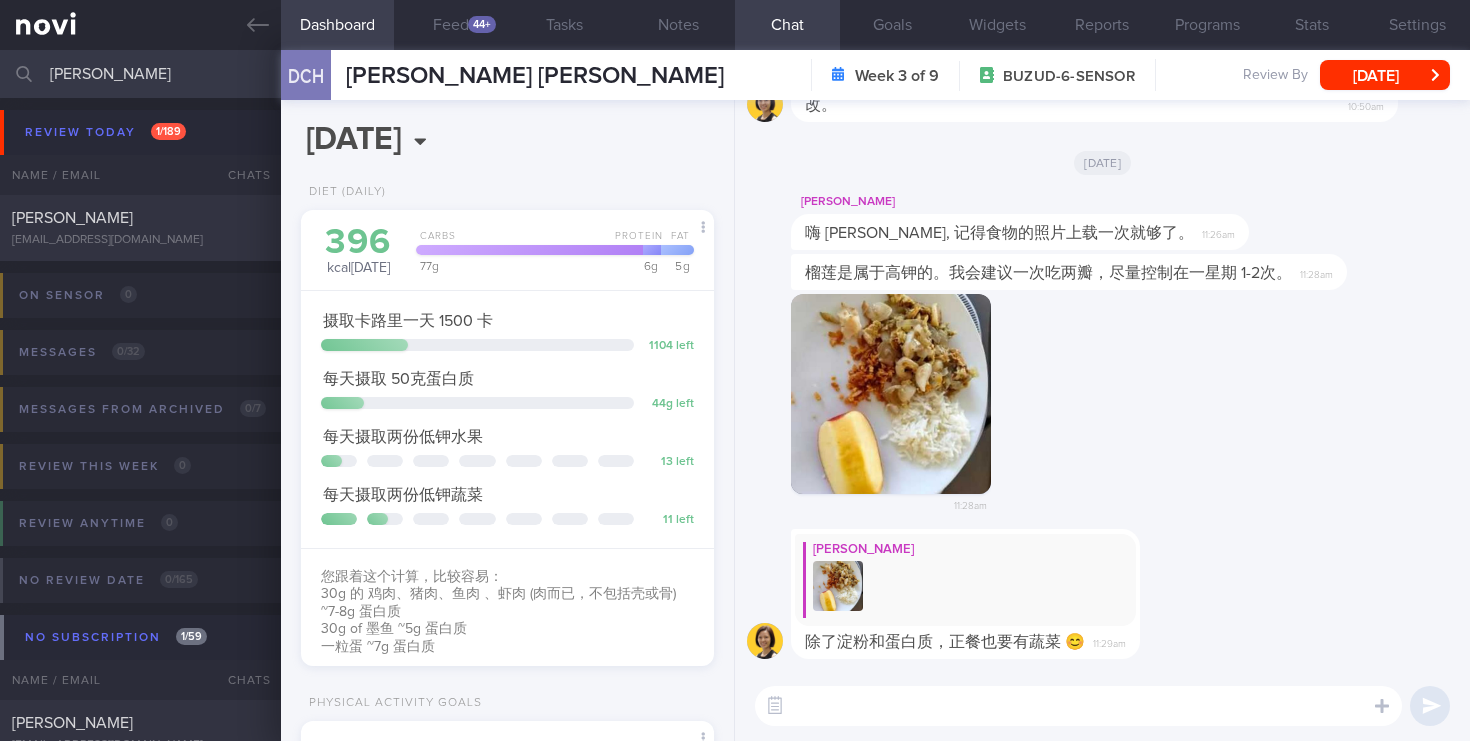 type on "[DATE]" 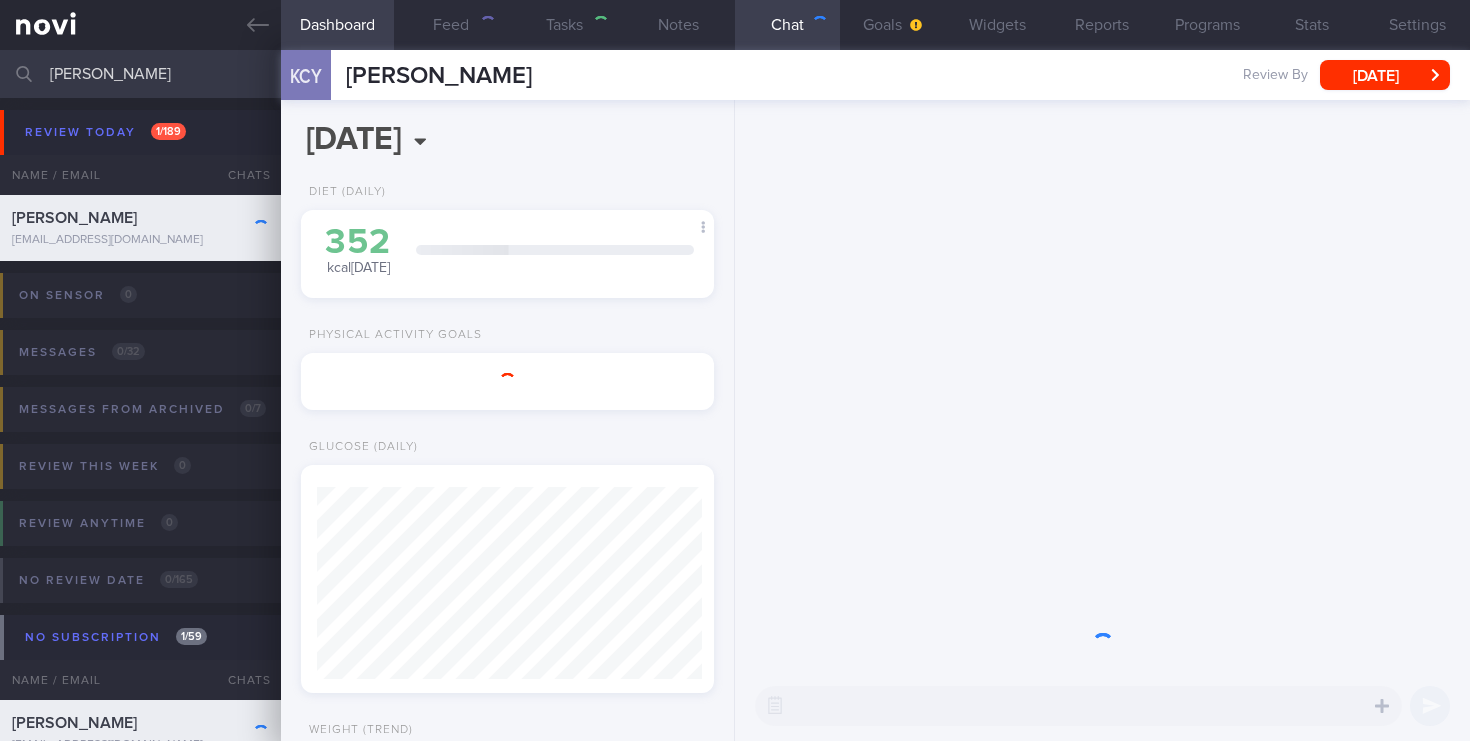 select on "6" 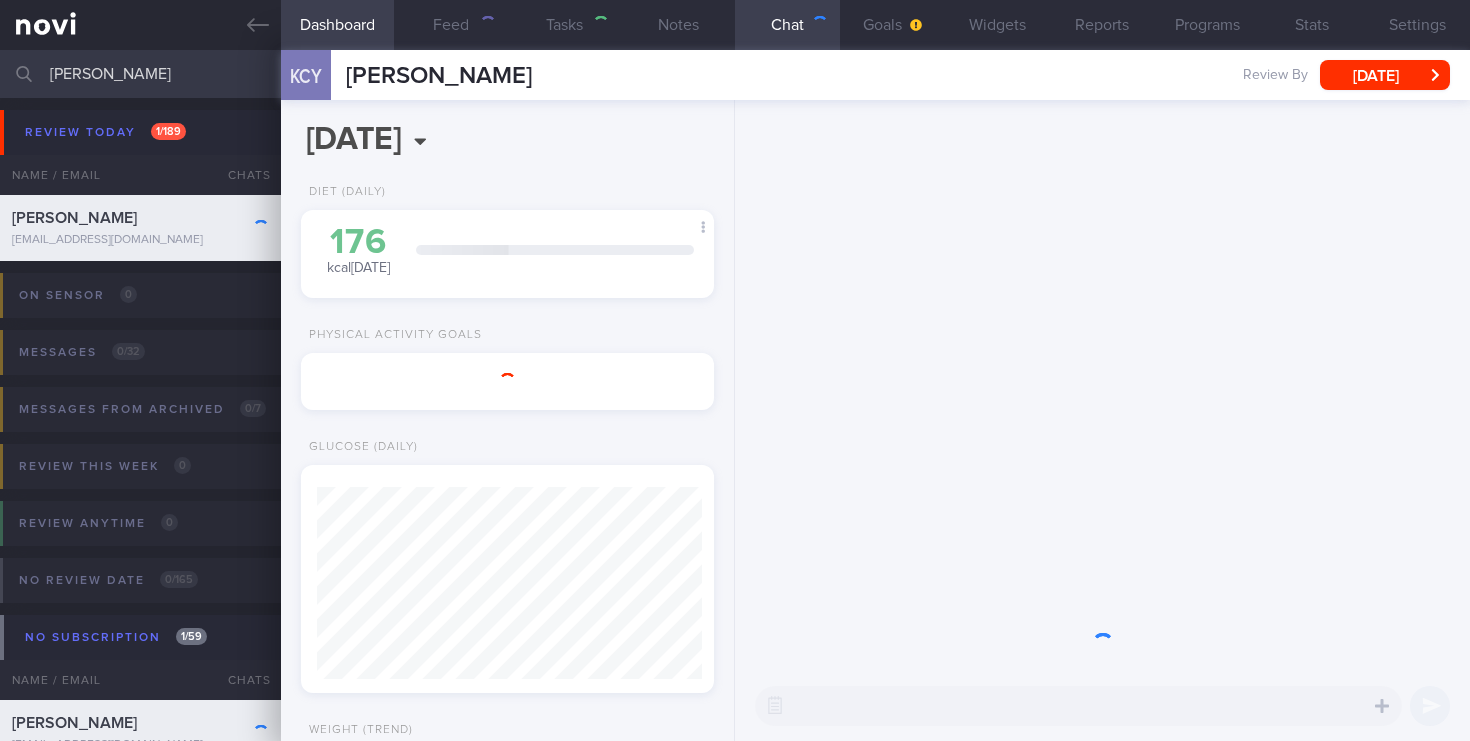 scroll, scrollTop: 0, scrollLeft: 0, axis: both 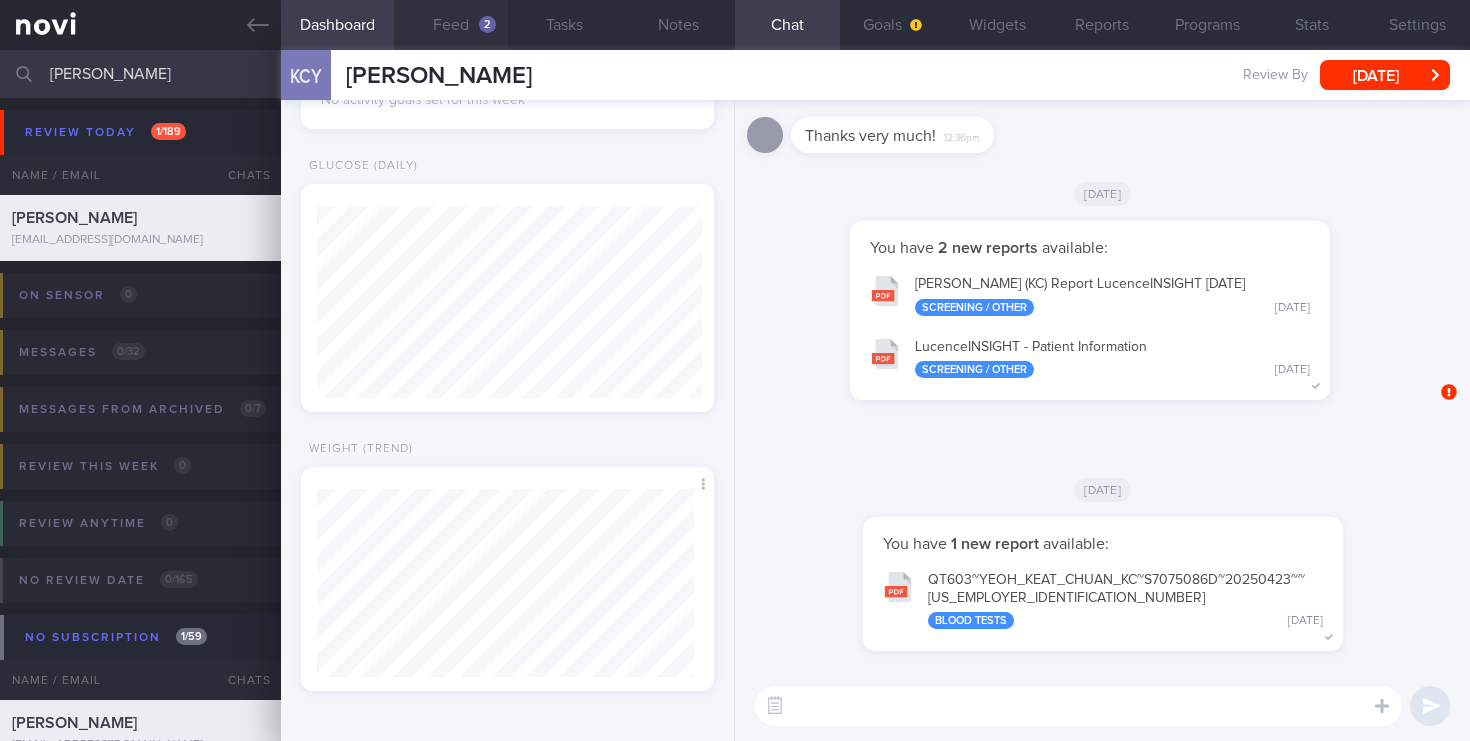 click on "Feed
2" at bounding box center [451, 25] 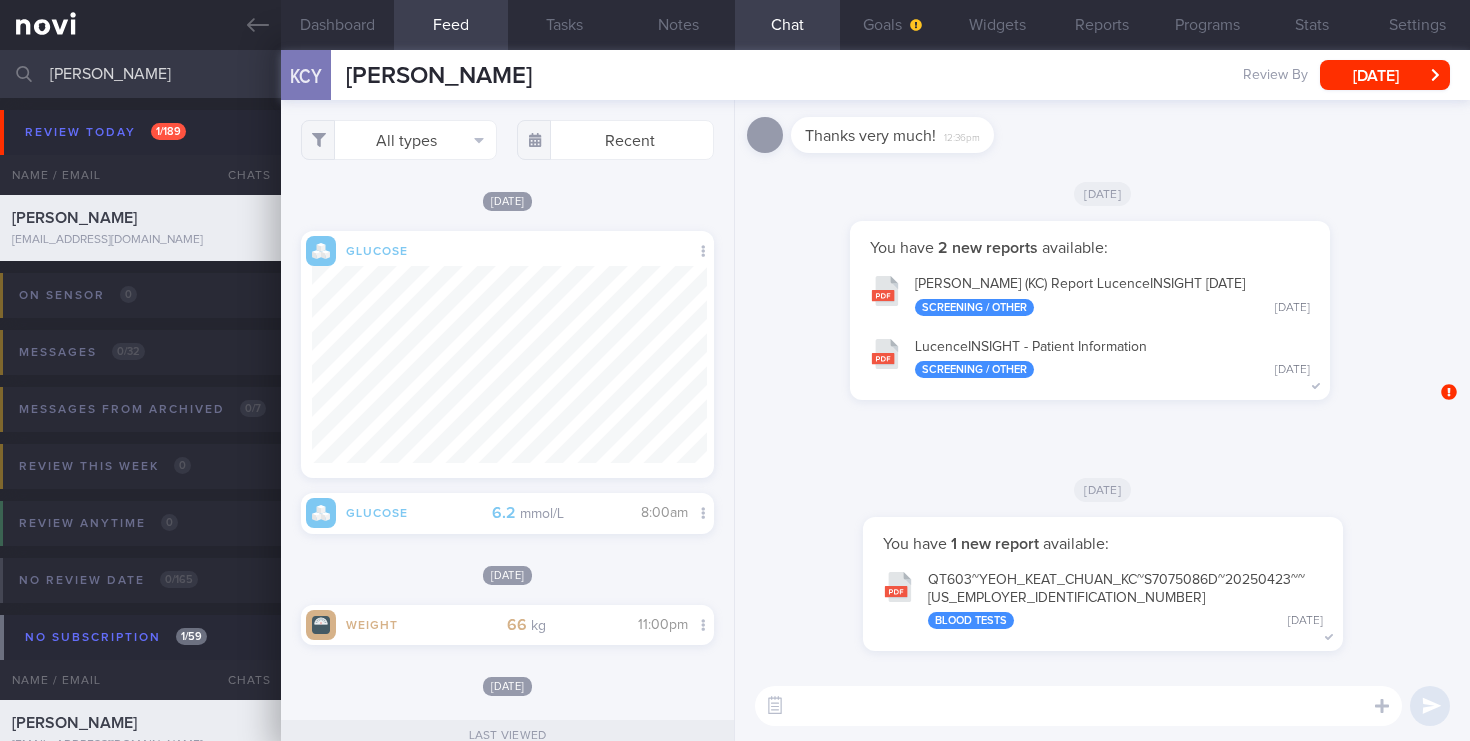 drag, startPoint x: 130, startPoint y: 71, endPoint x: 0, endPoint y: 52, distance: 131.38112 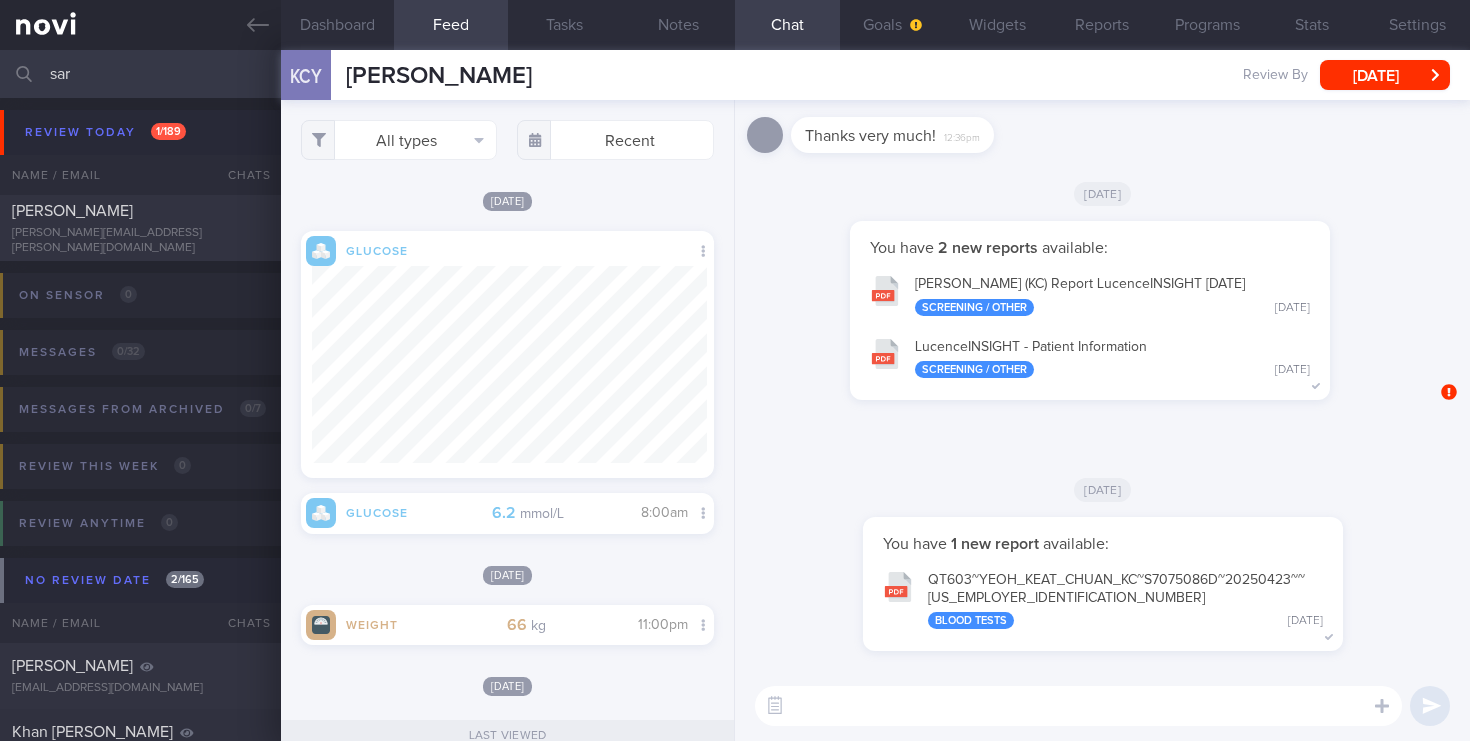 click on "sar" at bounding box center (735, 74) 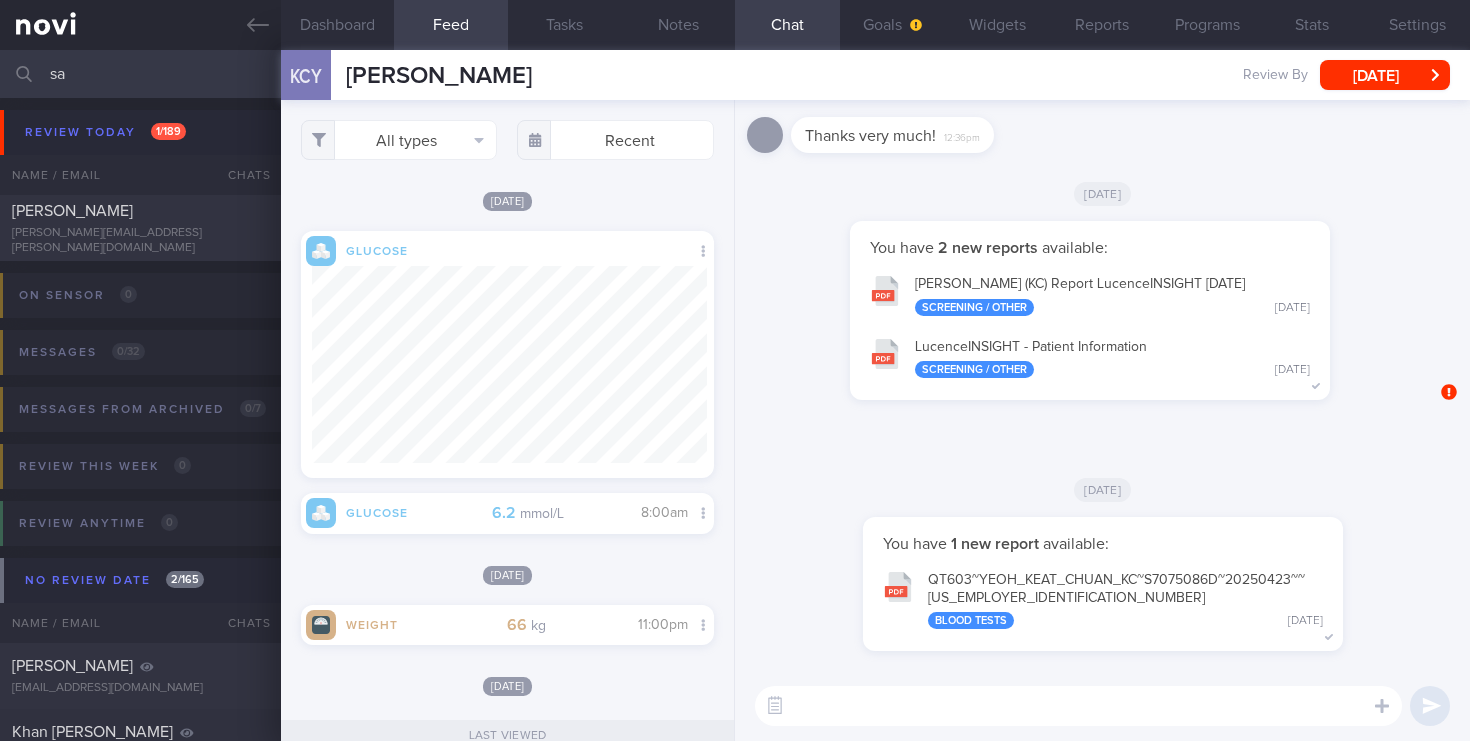 type on "s" 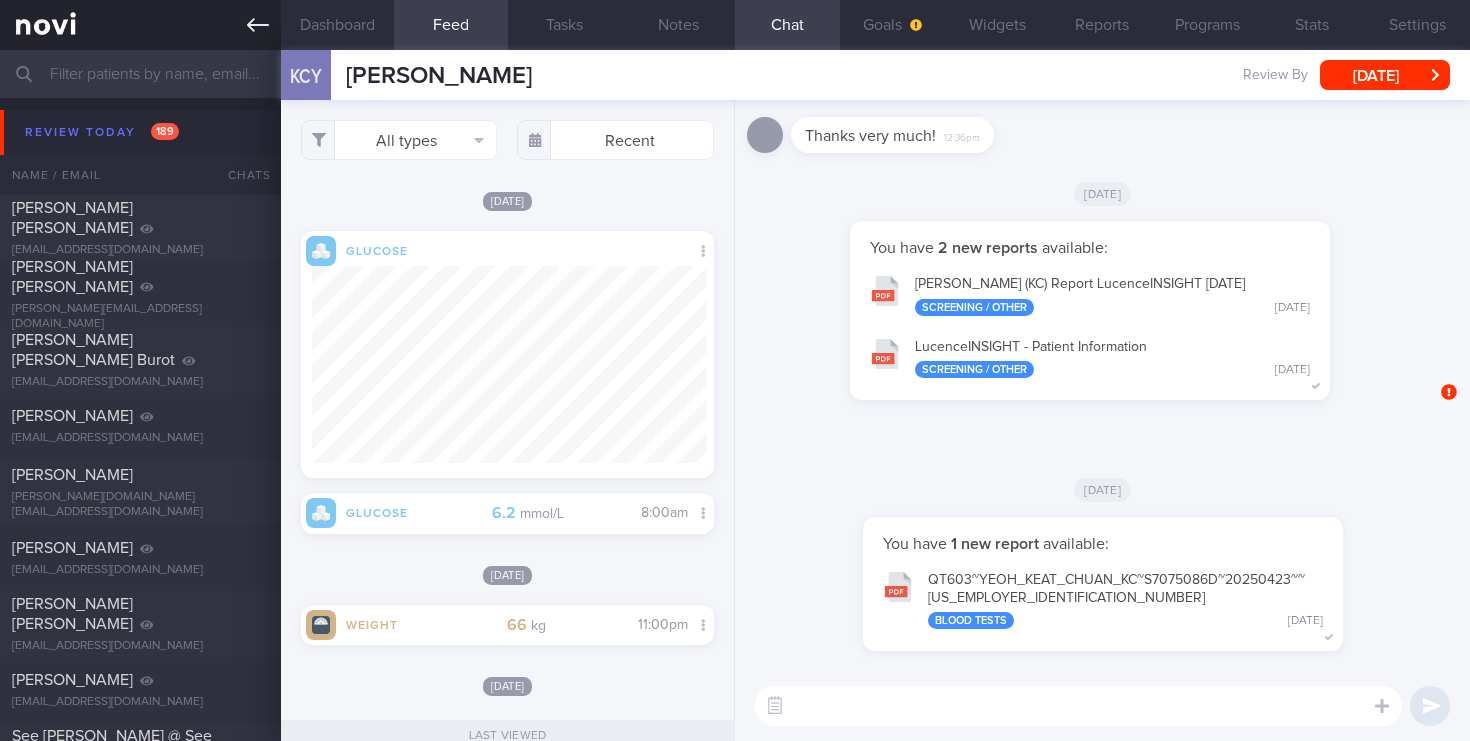 type 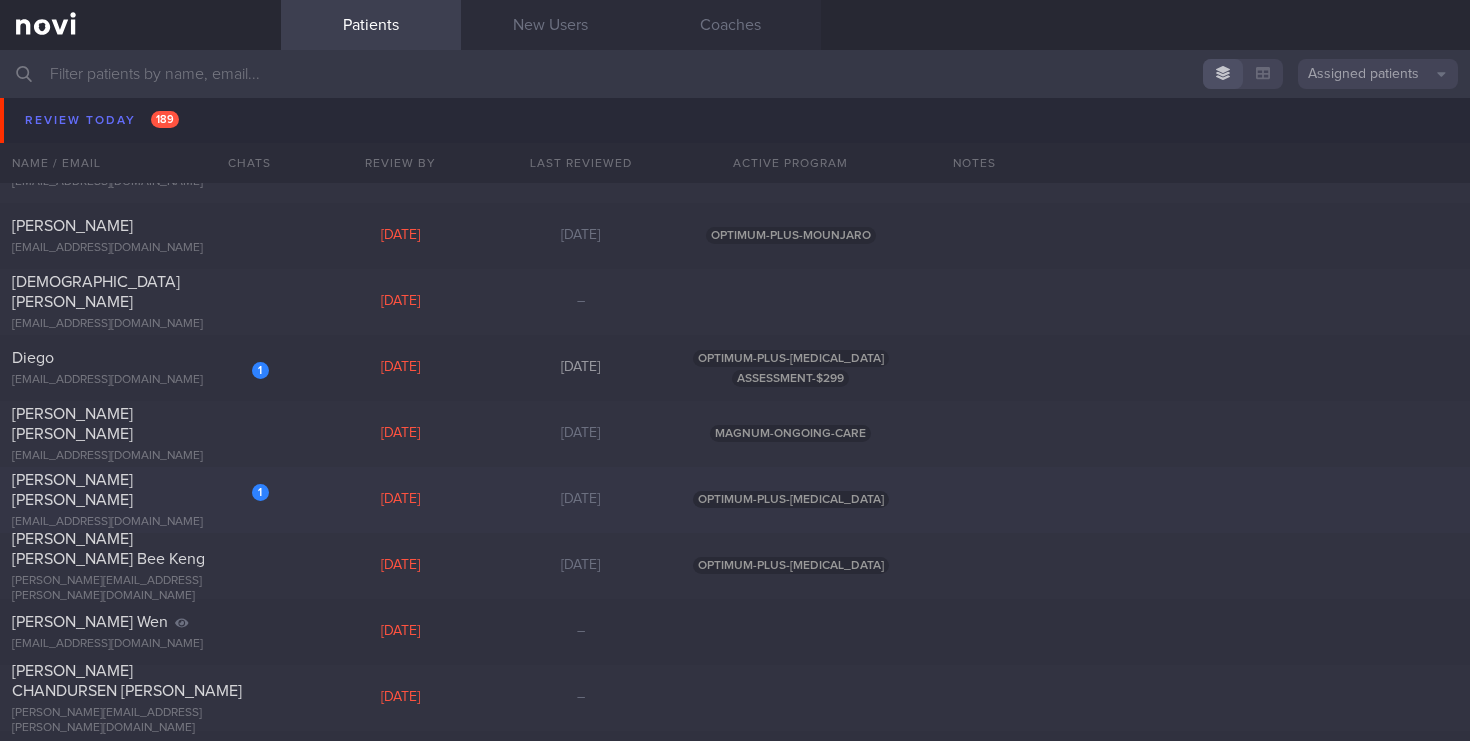 scroll, scrollTop: 6852, scrollLeft: 0, axis: vertical 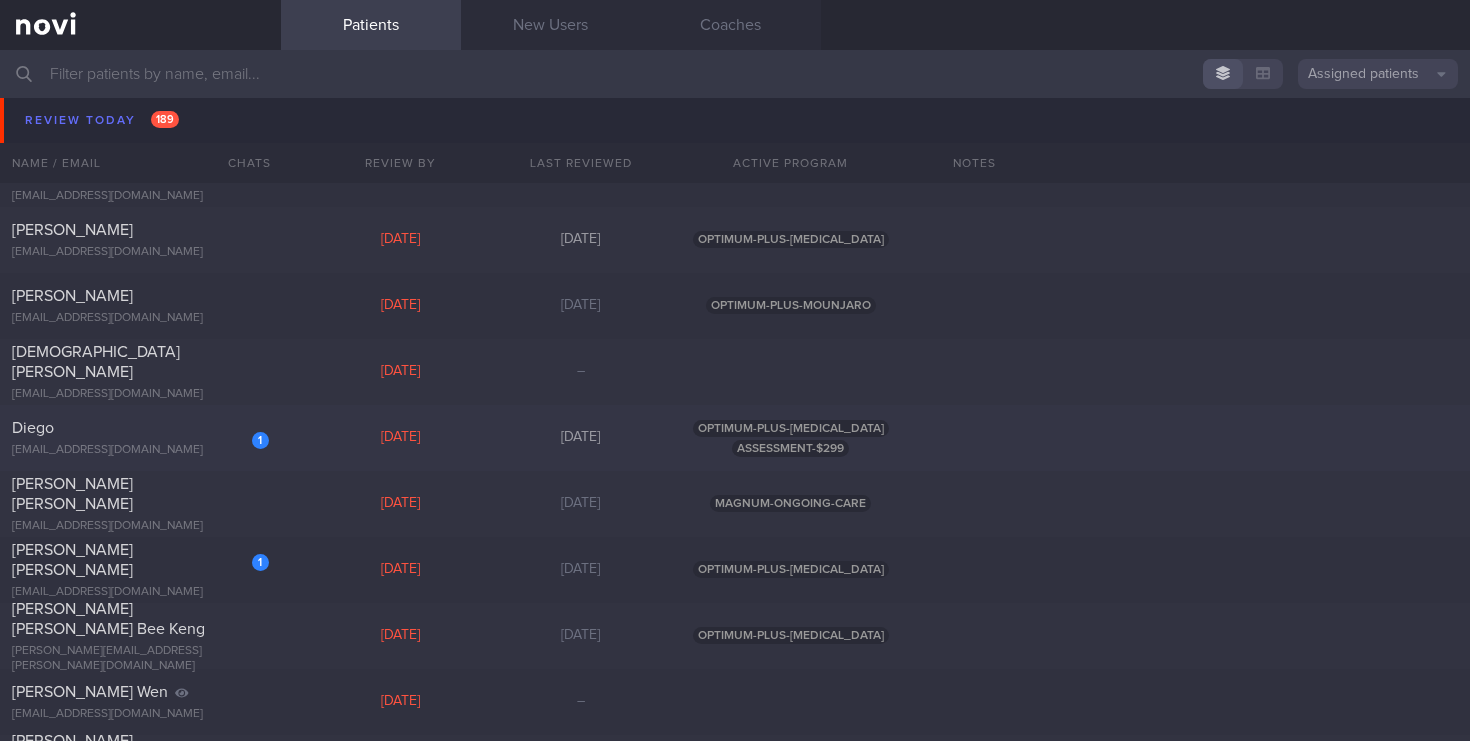 click on "Diego" at bounding box center (138, 428) 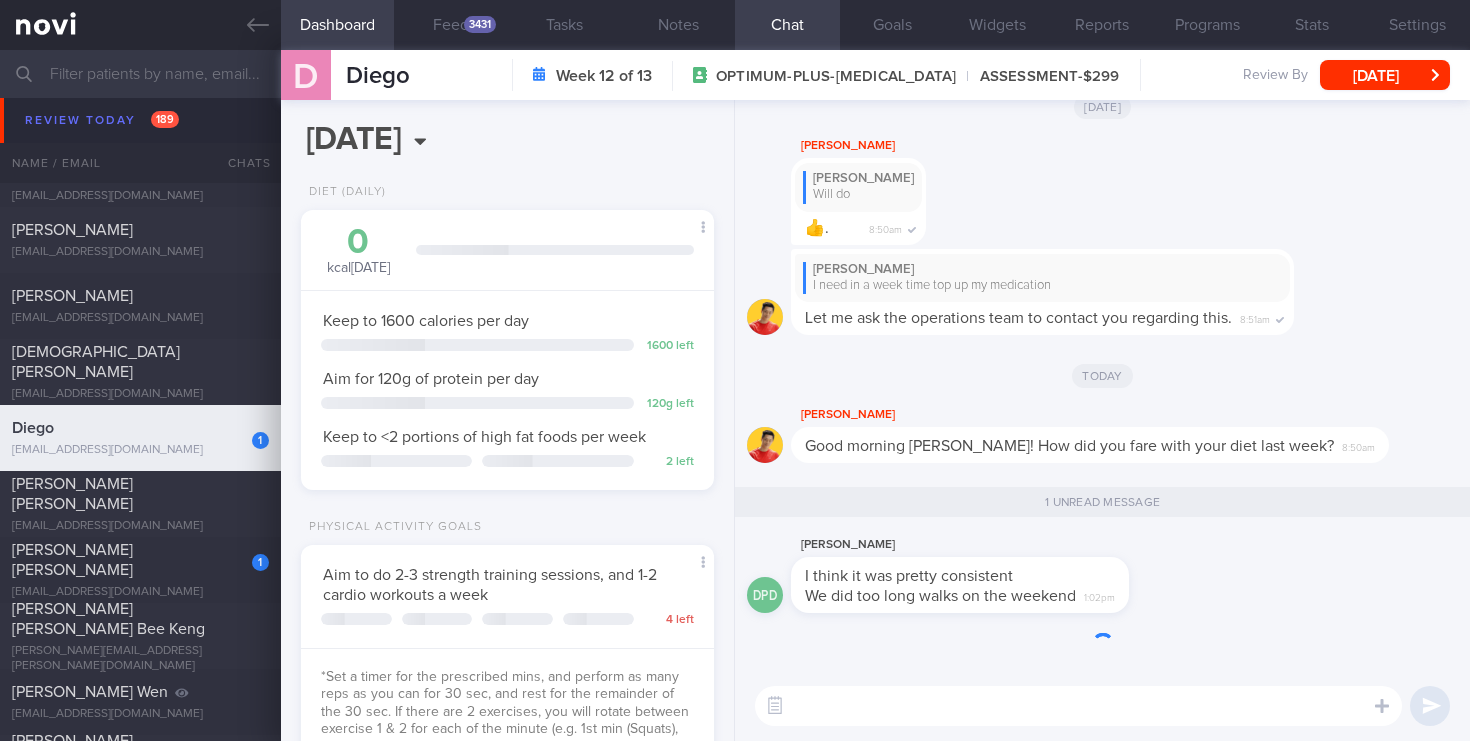 scroll, scrollTop: 999812, scrollLeft: 999622, axis: both 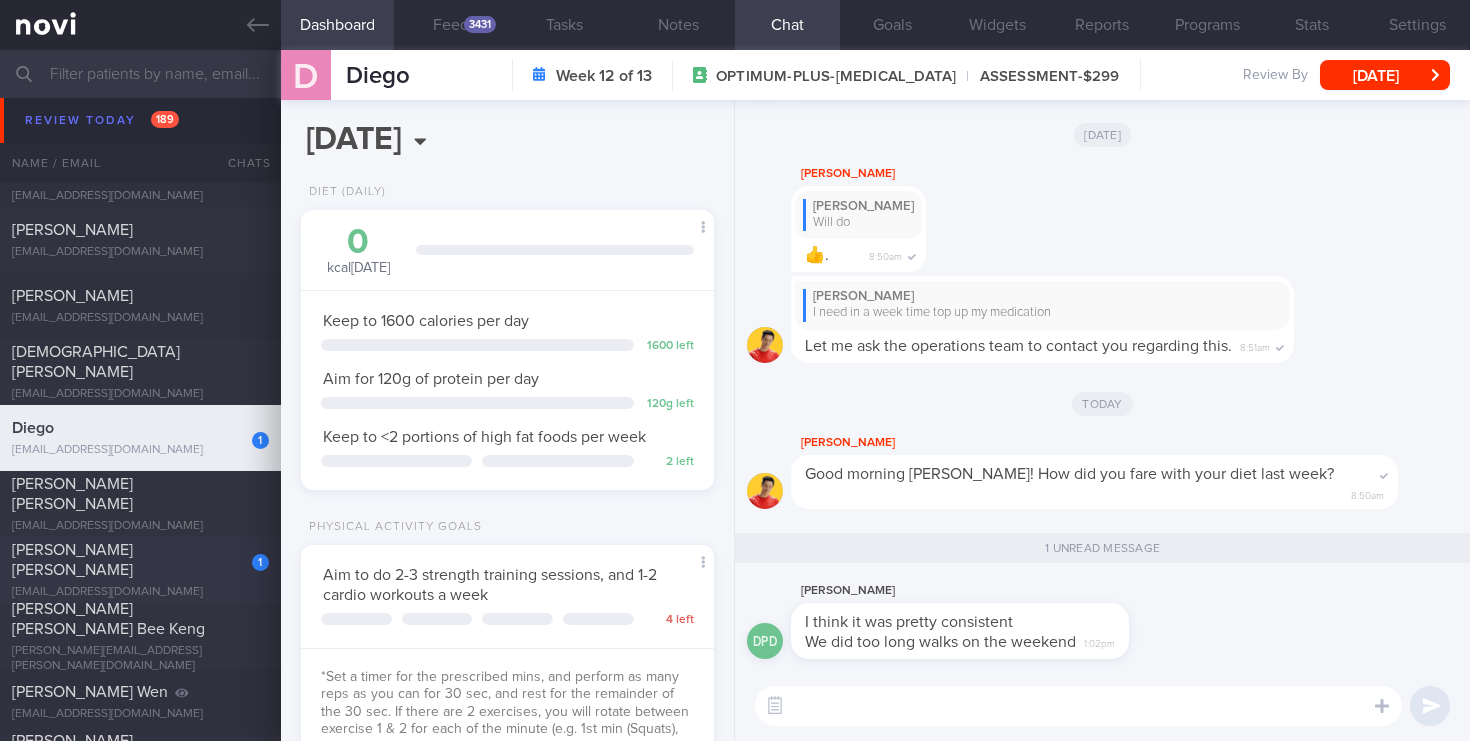 click on "[PERSON_NAME] [PERSON_NAME]" at bounding box center (72, 560) 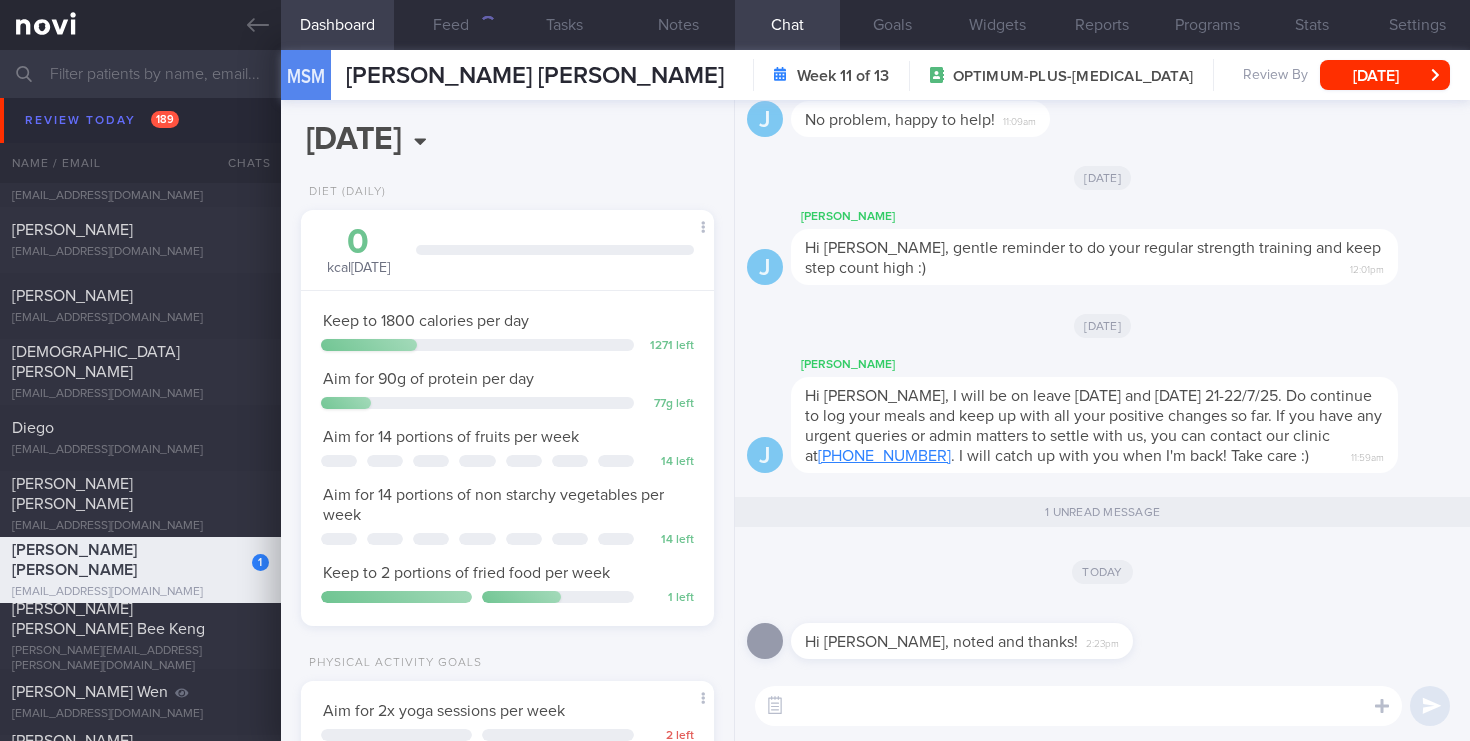 scroll, scrollTop: 999812, scrollLeft: 999622, axis: both 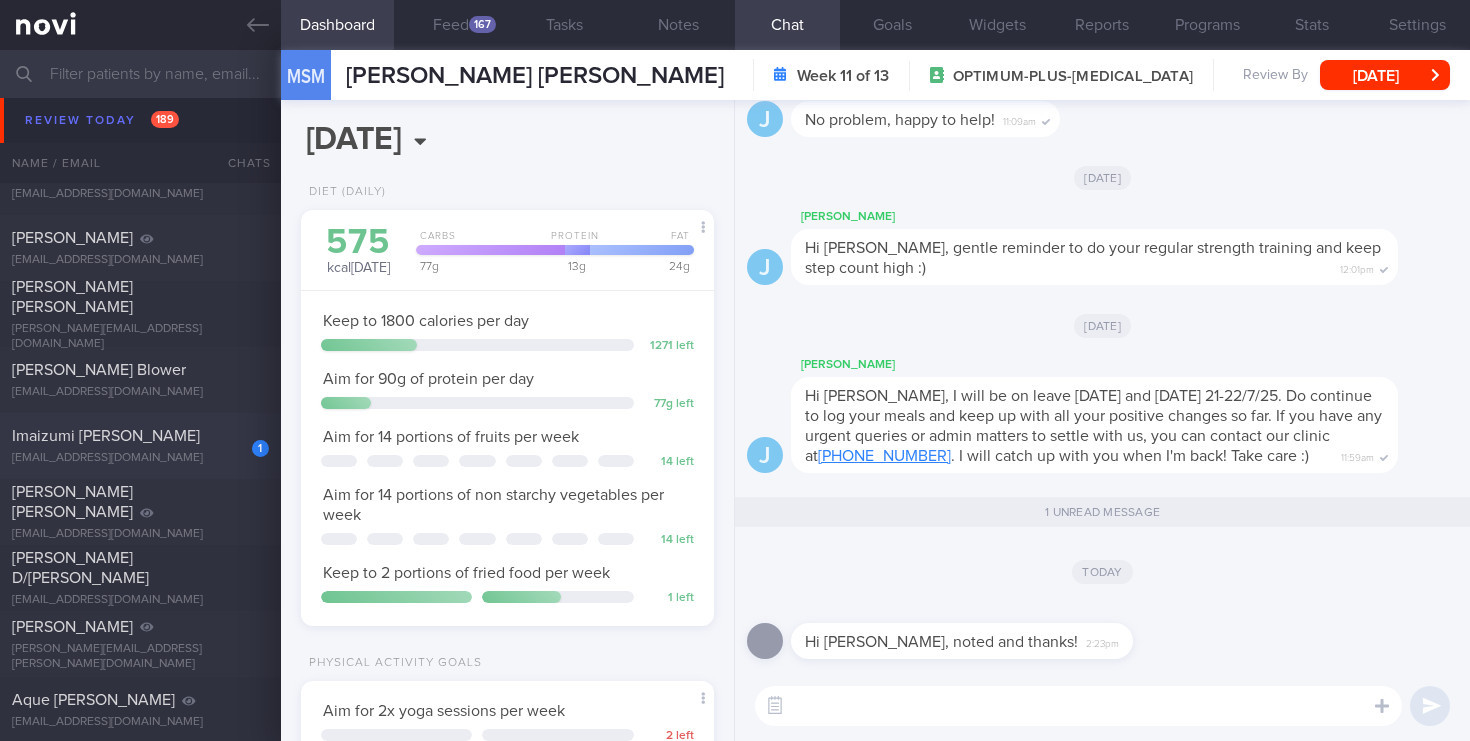 click on "1
Imaizumi [PERSON_NAME]
[EMAIL_ADDRESS][DOMAIN_NAME]" at bounding box center (140, 446) 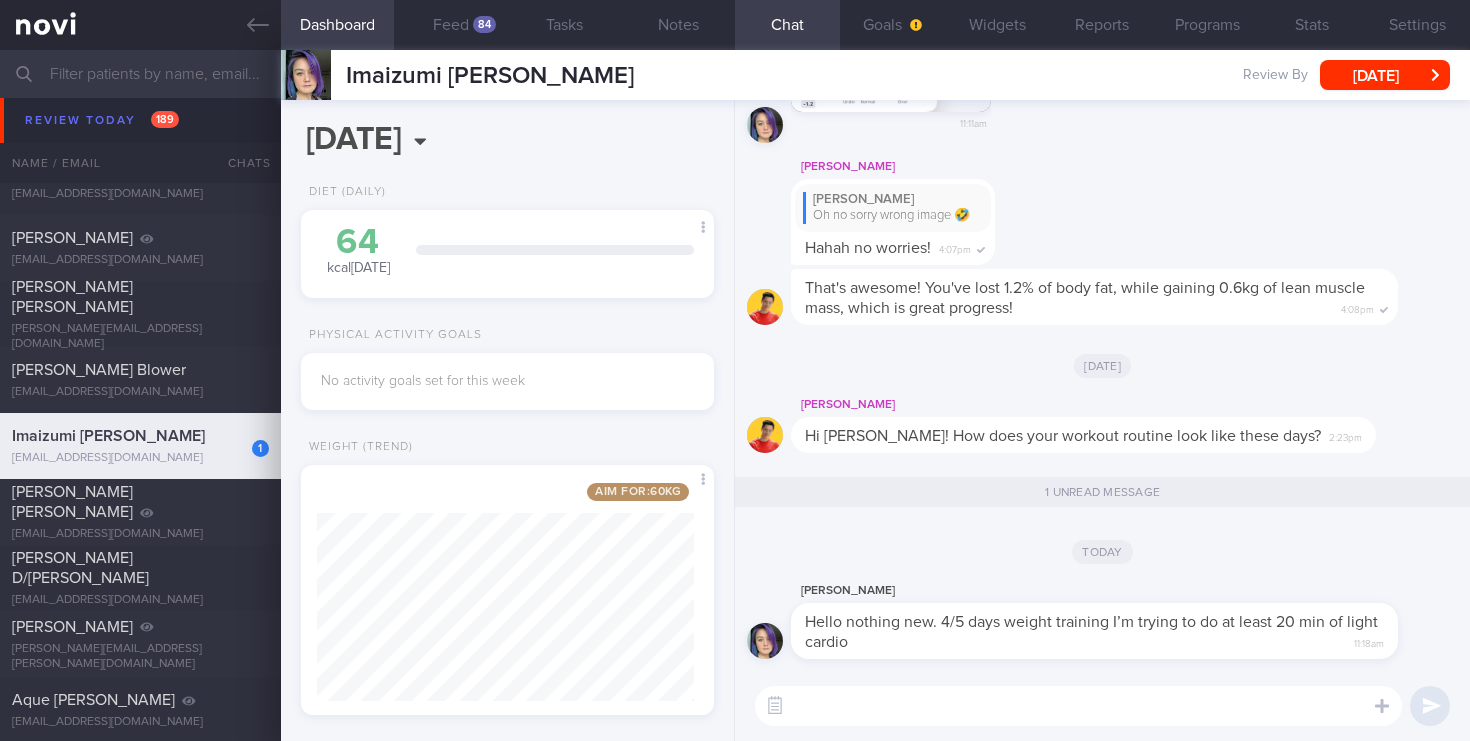 scroll, scrollTop: 999783, scrollLeft: 999622, axis: both 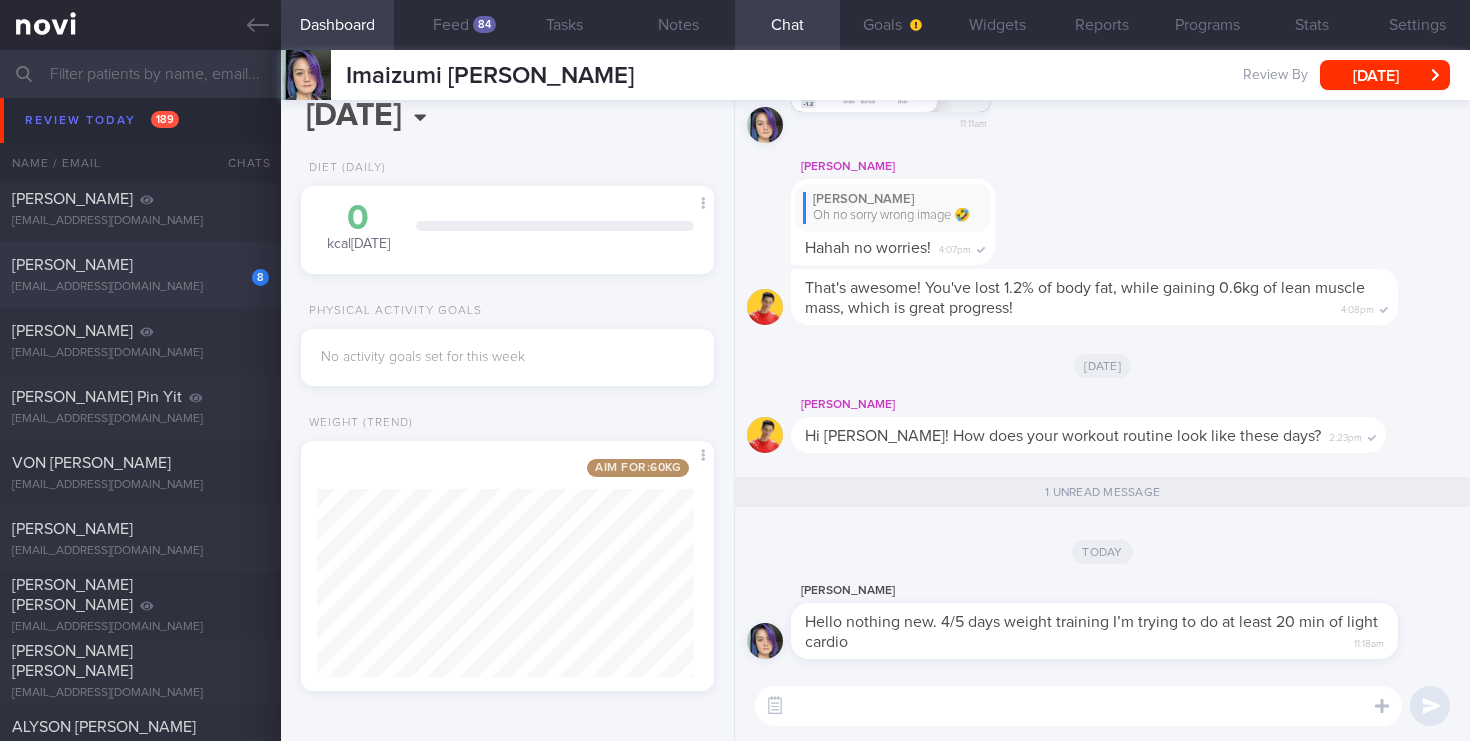 click on "[EMAIL_ADDRESS][DOMAIN_NAME]" at bounding box center (140, 287) 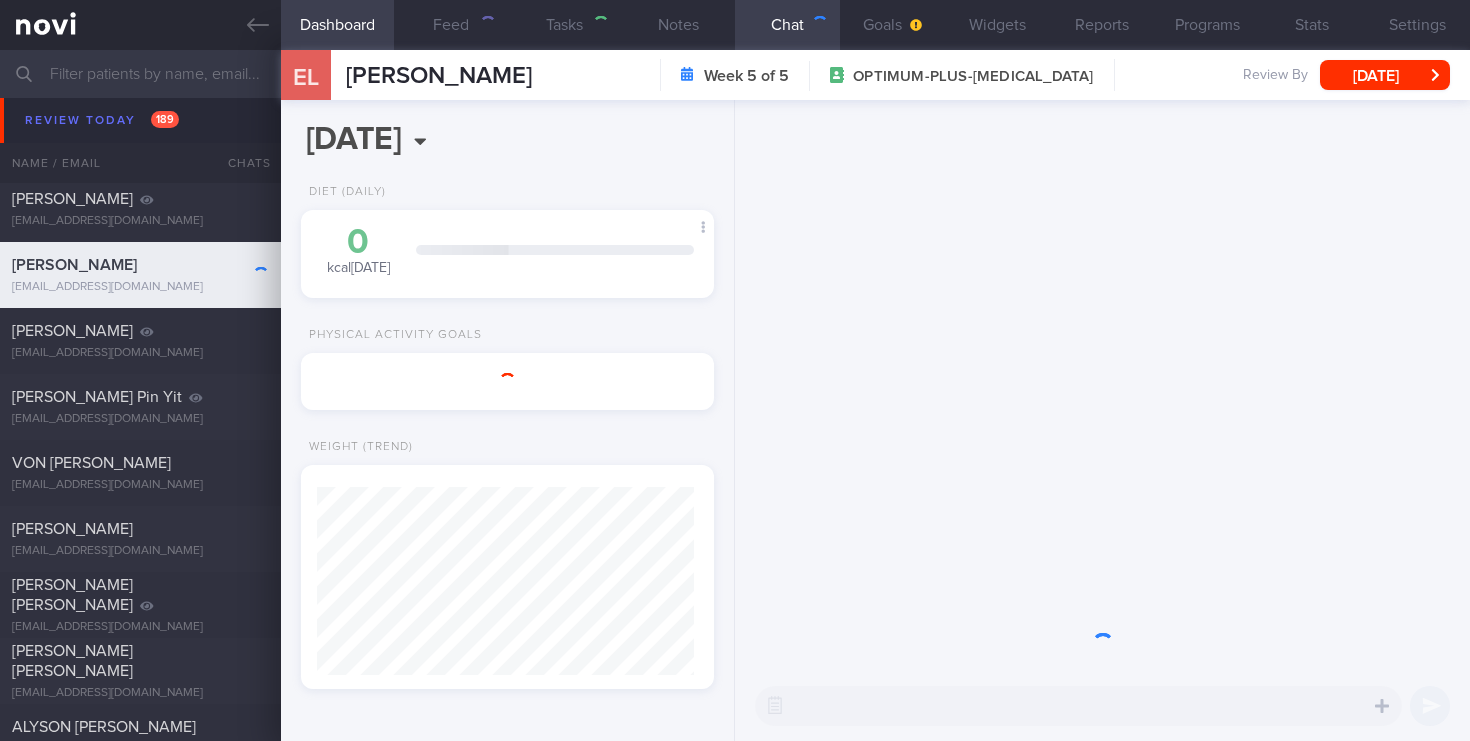 scroll, scrollTop: 0, scrollLeft: 0, axis: both 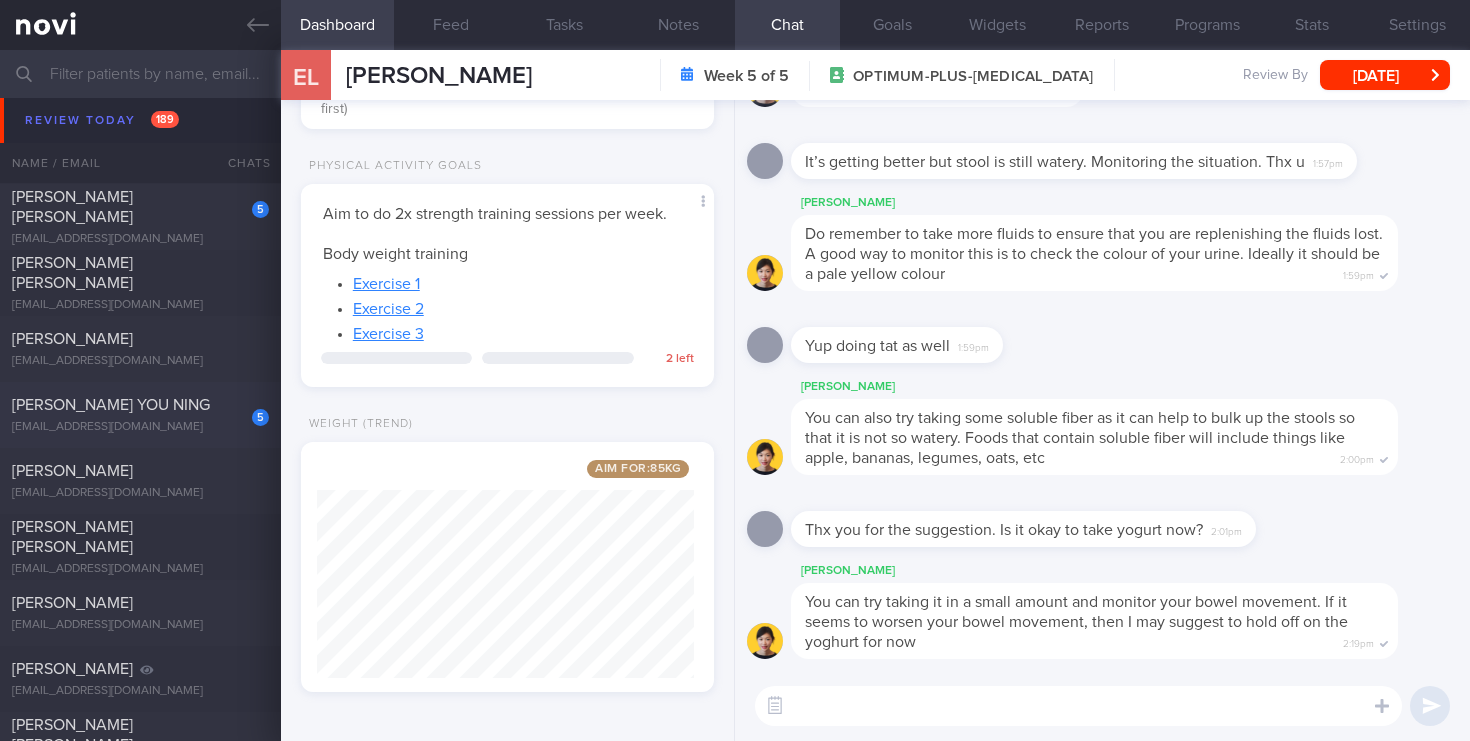 click on "[EMAIL_ADDRESS][DOMAIN_NAME]" at bounding box center (140, 427) 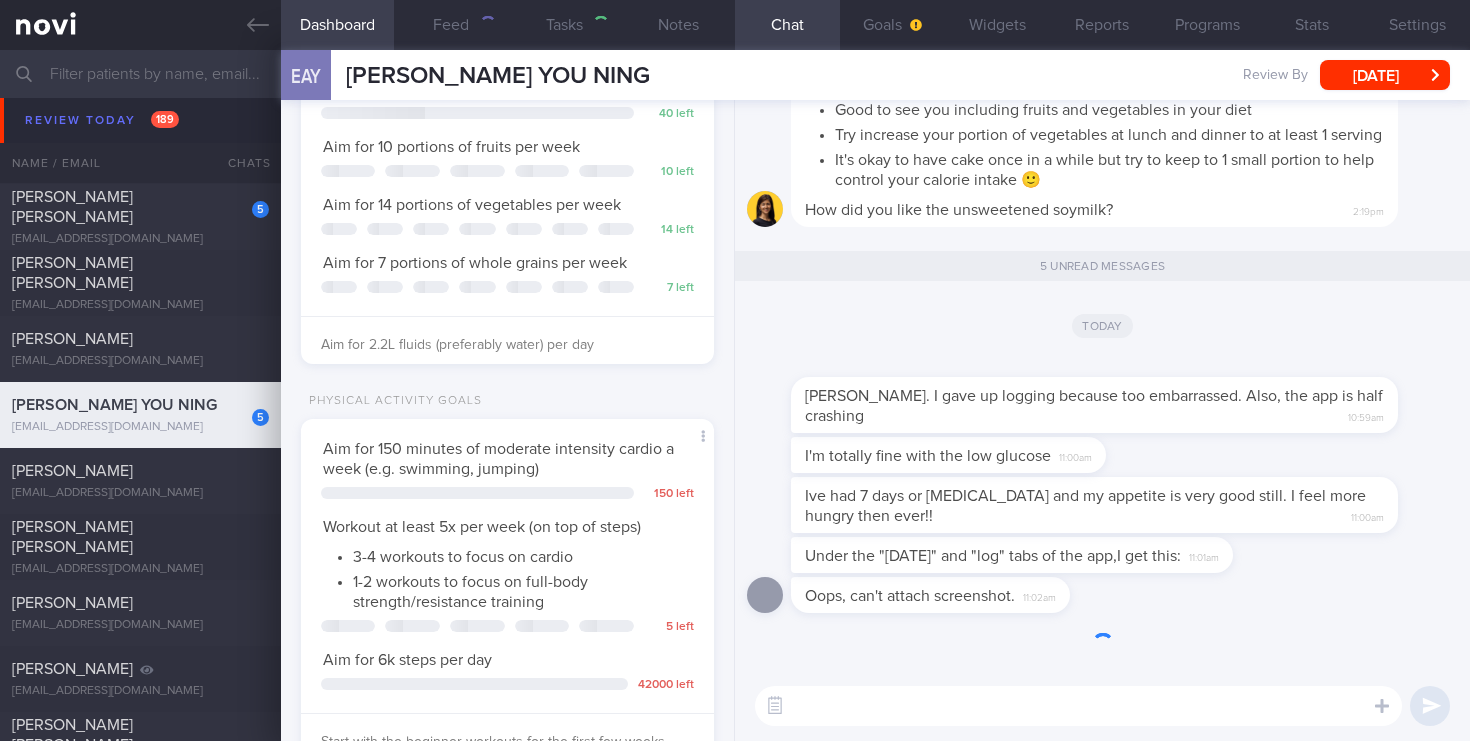scroll, scrollTop: 796, scrollLeft: 0, axis: vertical 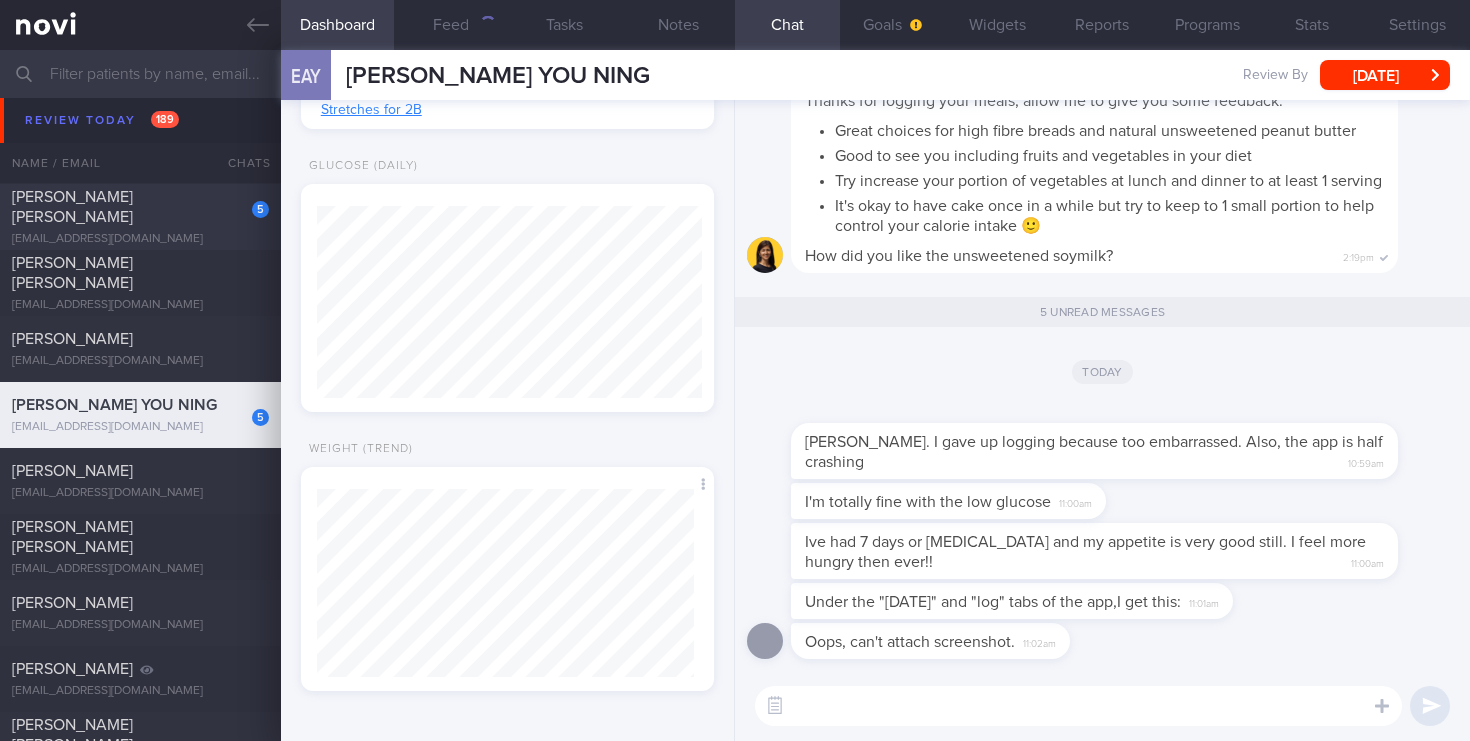 click on "[PERSON_NAME] [PERSON_NAME]" at bounding box center (72, 207) 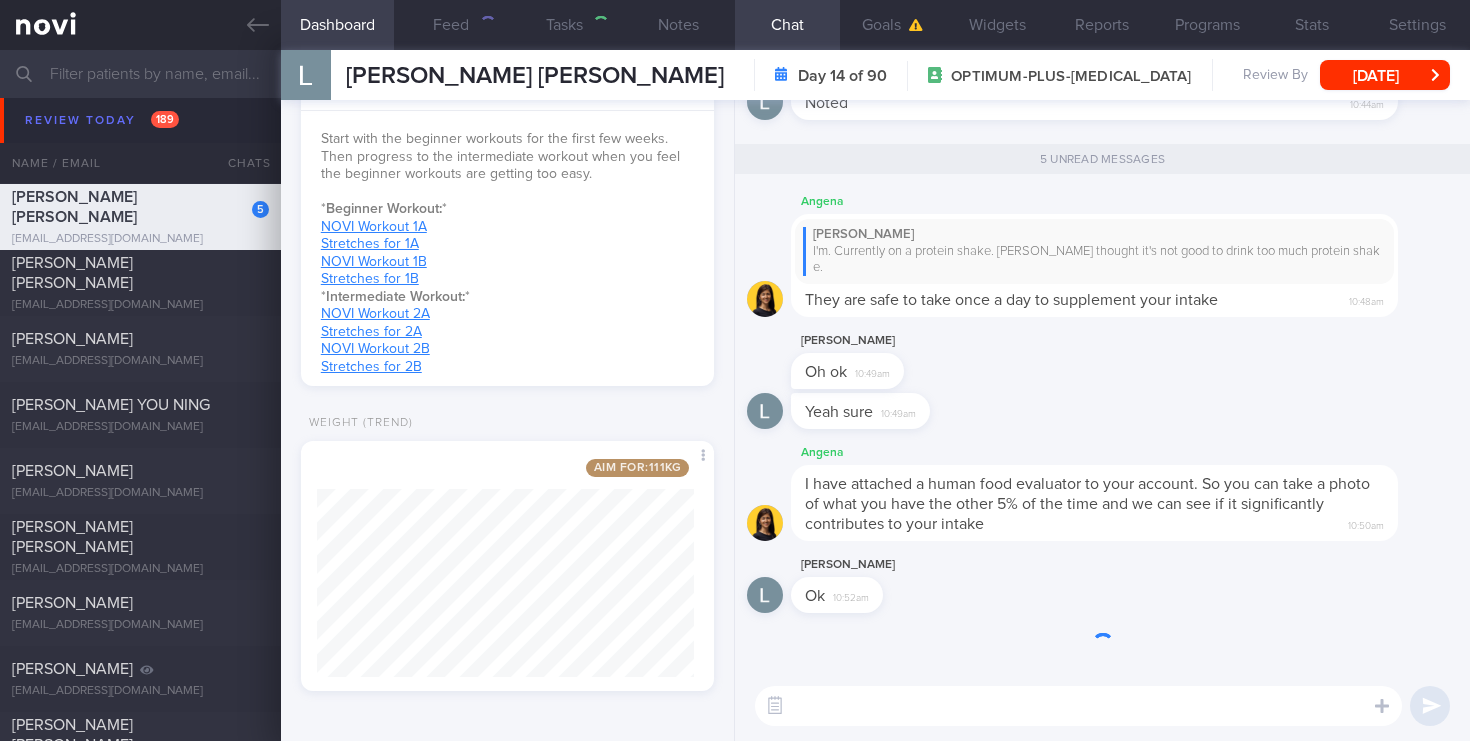 scroll, scrollTop: 1041, scrollLeft: 0, axis: vertical 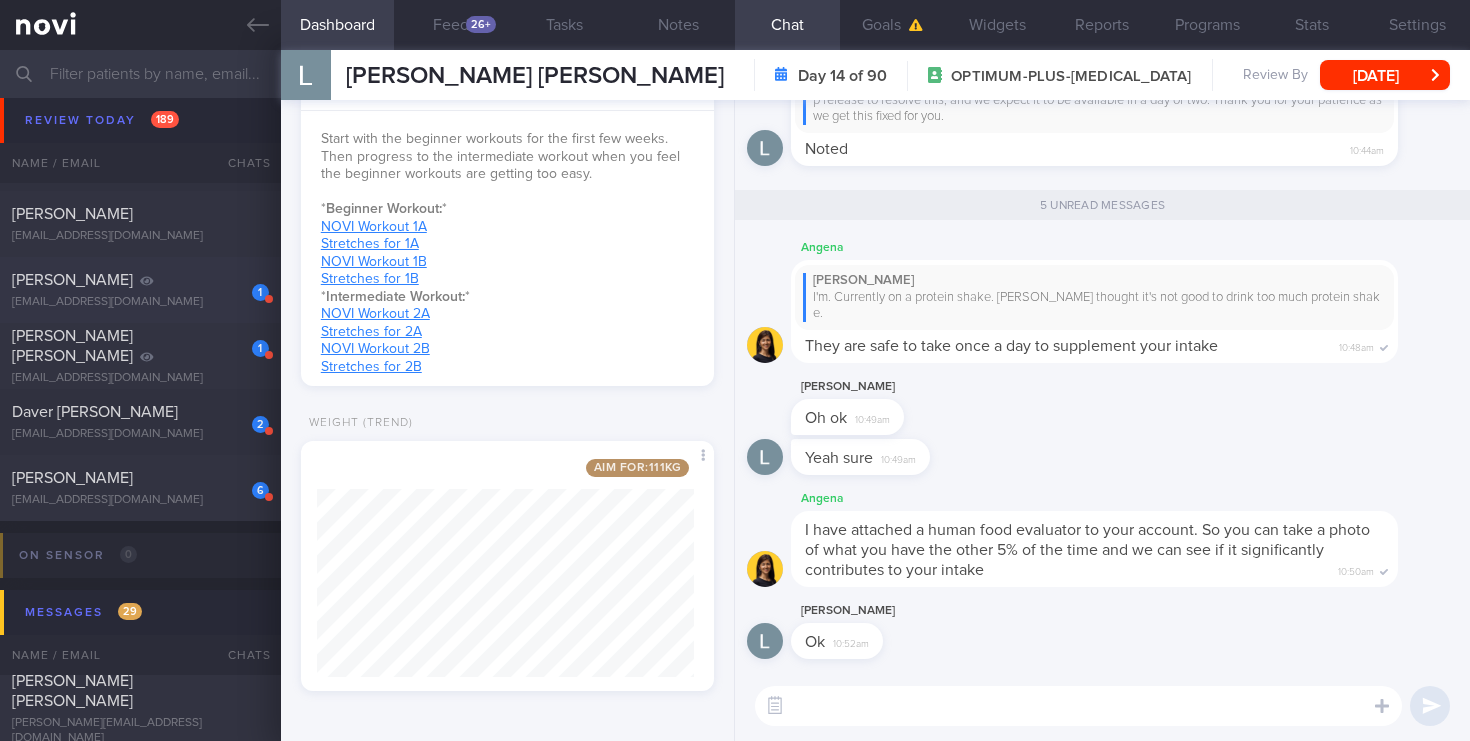click on "1
[PERSON_NAME] Luhur
[EMAIL_ADDRESS][DOMAIN_NAME]
[DATE]
A month ago
OPTIMUM-PLUS-MOUNJARO" 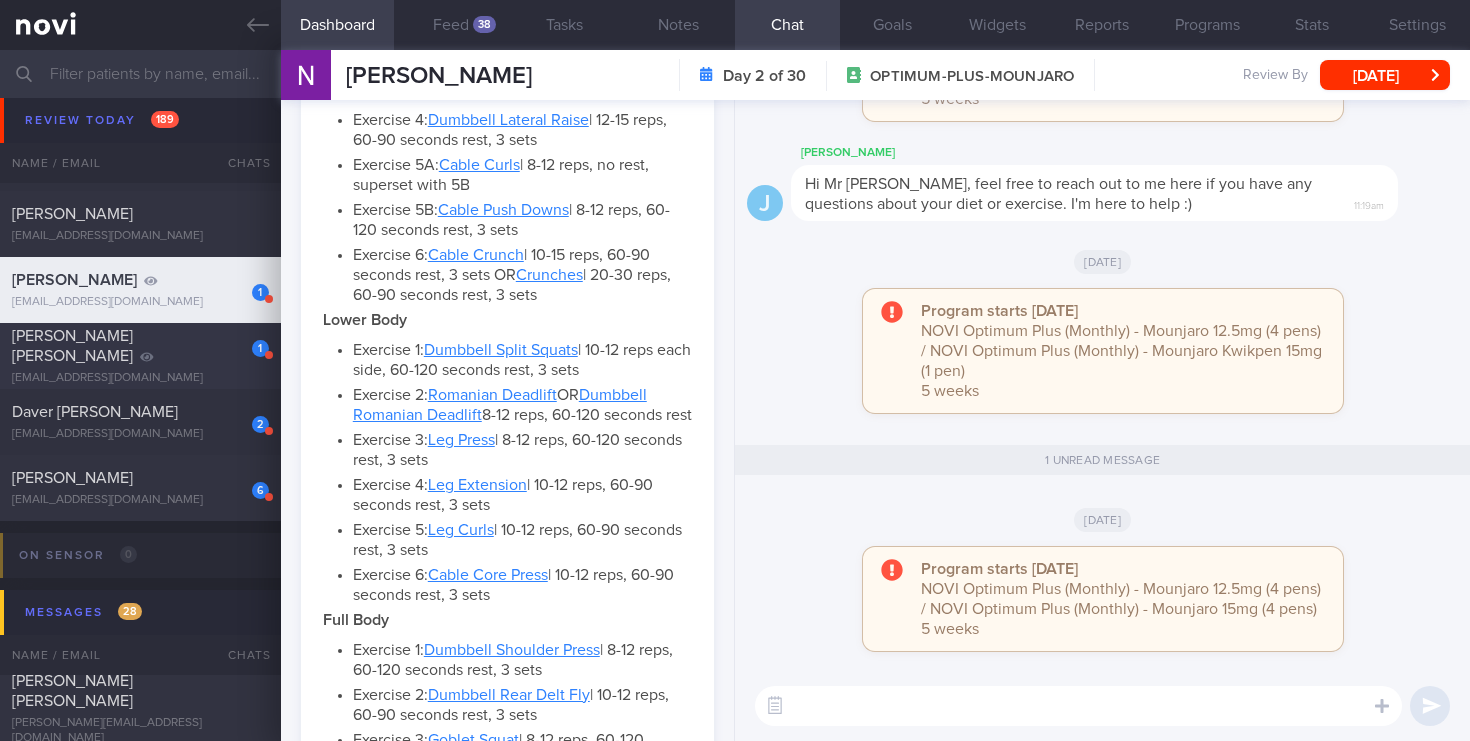 click on "[EMAIL_ADDRESS][DOMAIN_NAME]" at bounding box center [140, 378] 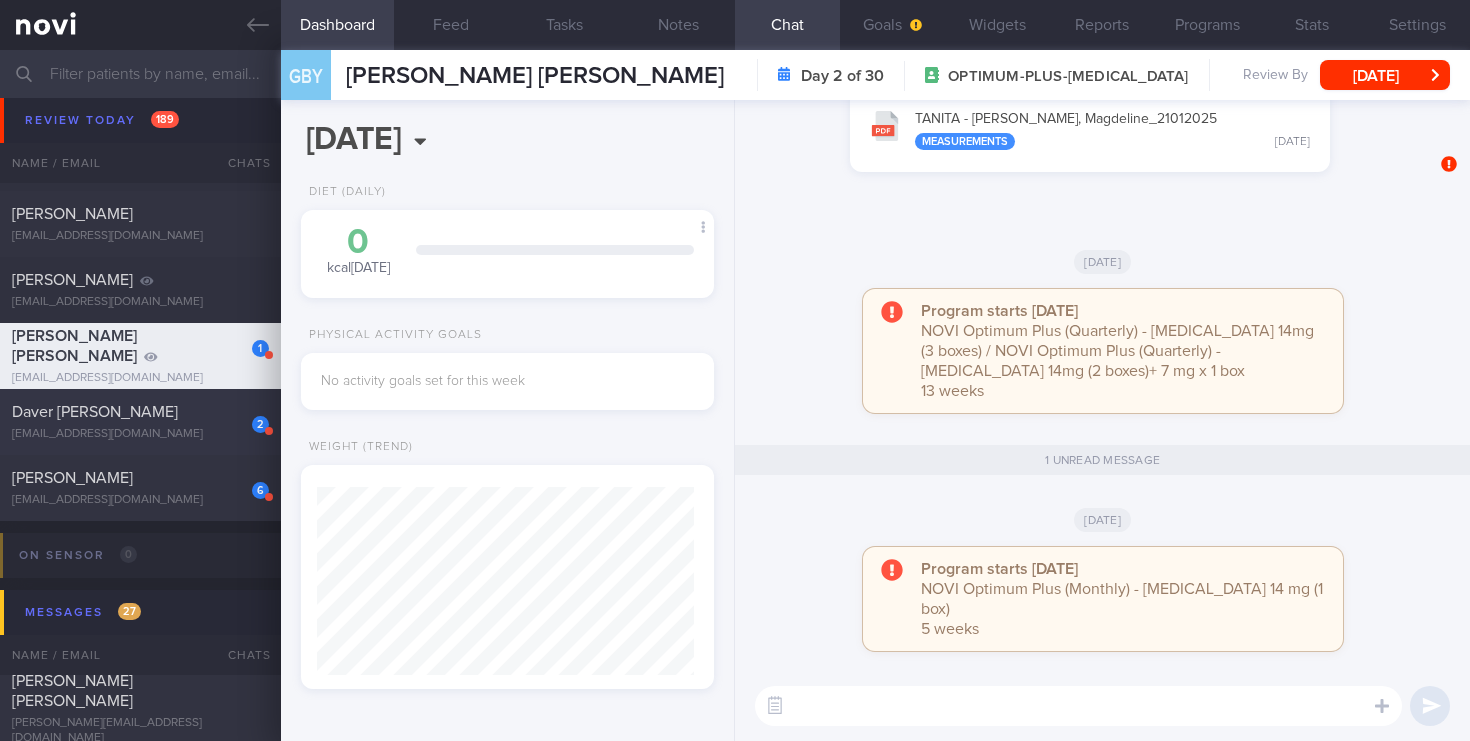 click on "Daver [PERSON_NAME]" at bounding box center (138, 412) 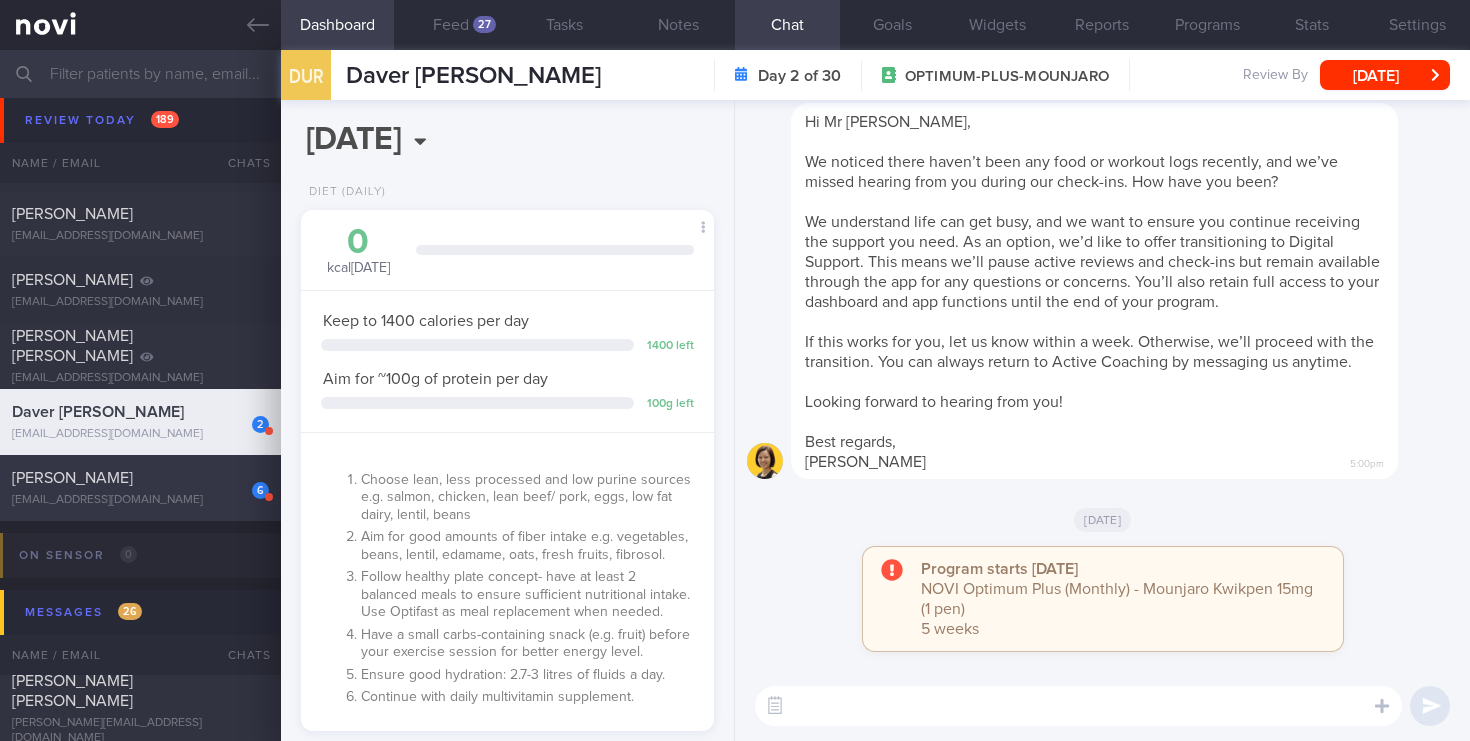 click on "6
[PERSON_NAME]
[EMAIL_ADDRESS][DOMAIN_NAME]
[DATE]
[DATE]
OPTIMUM-PLUS-MOUNJARO" 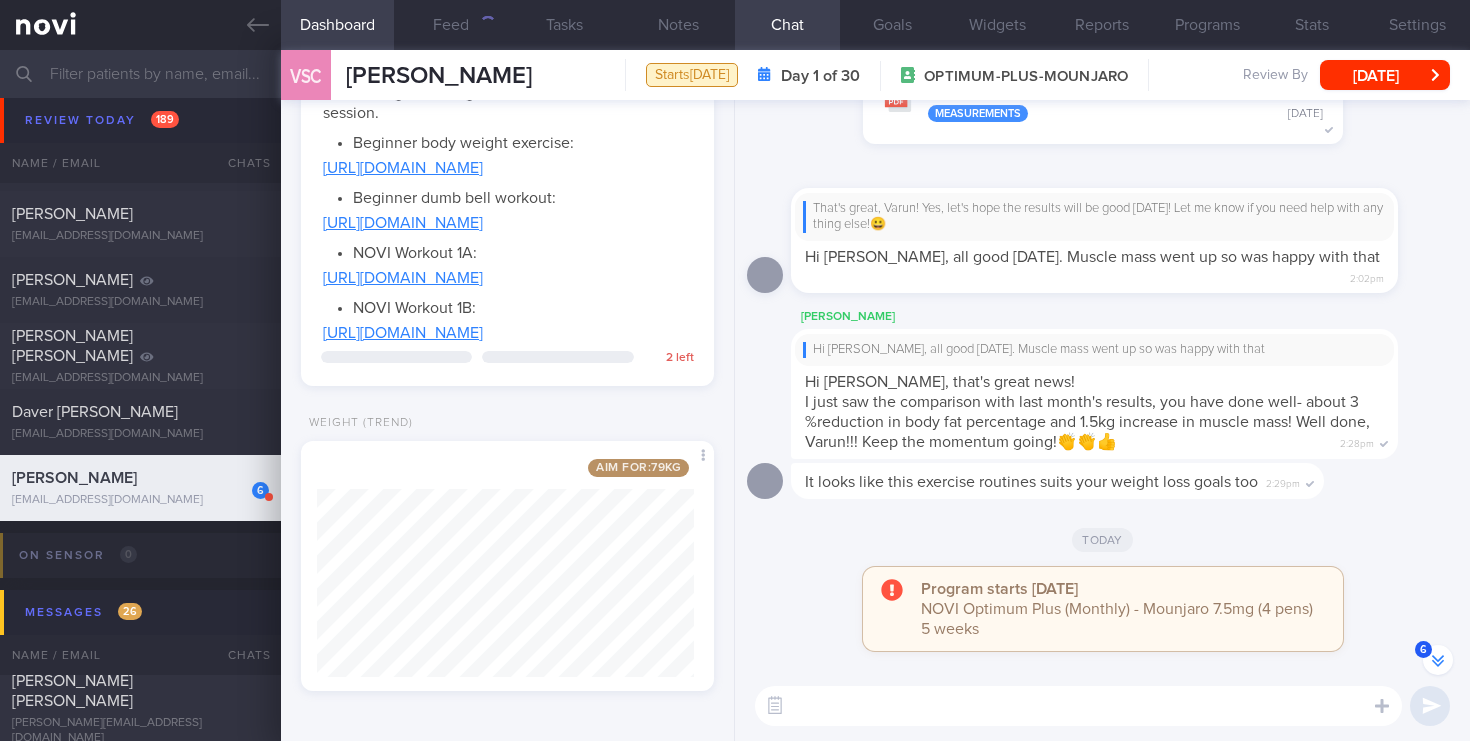 click on "6" at bounding box center [1438, 660] 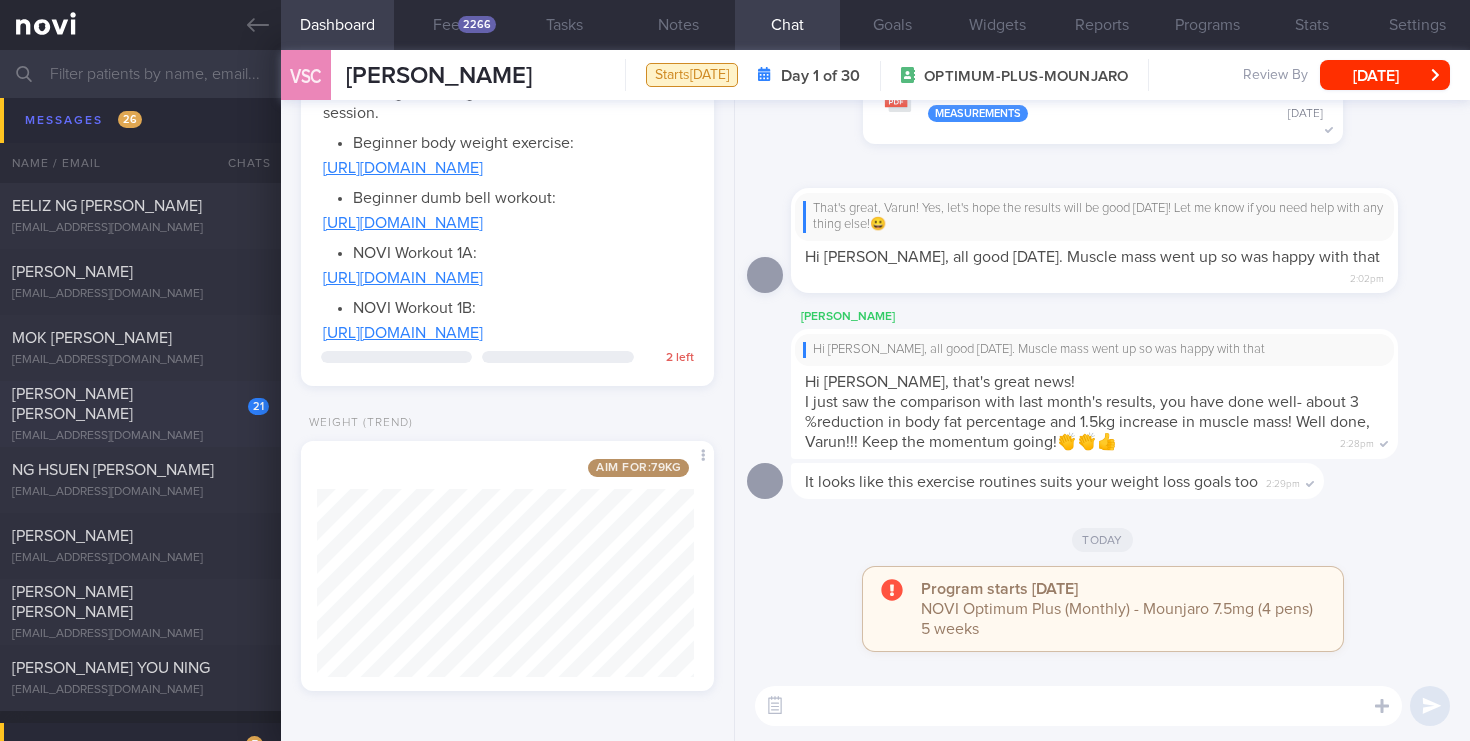 click on "[PERSON_NAME] [PERSON_NAME]" at bounding box center [138, 404] 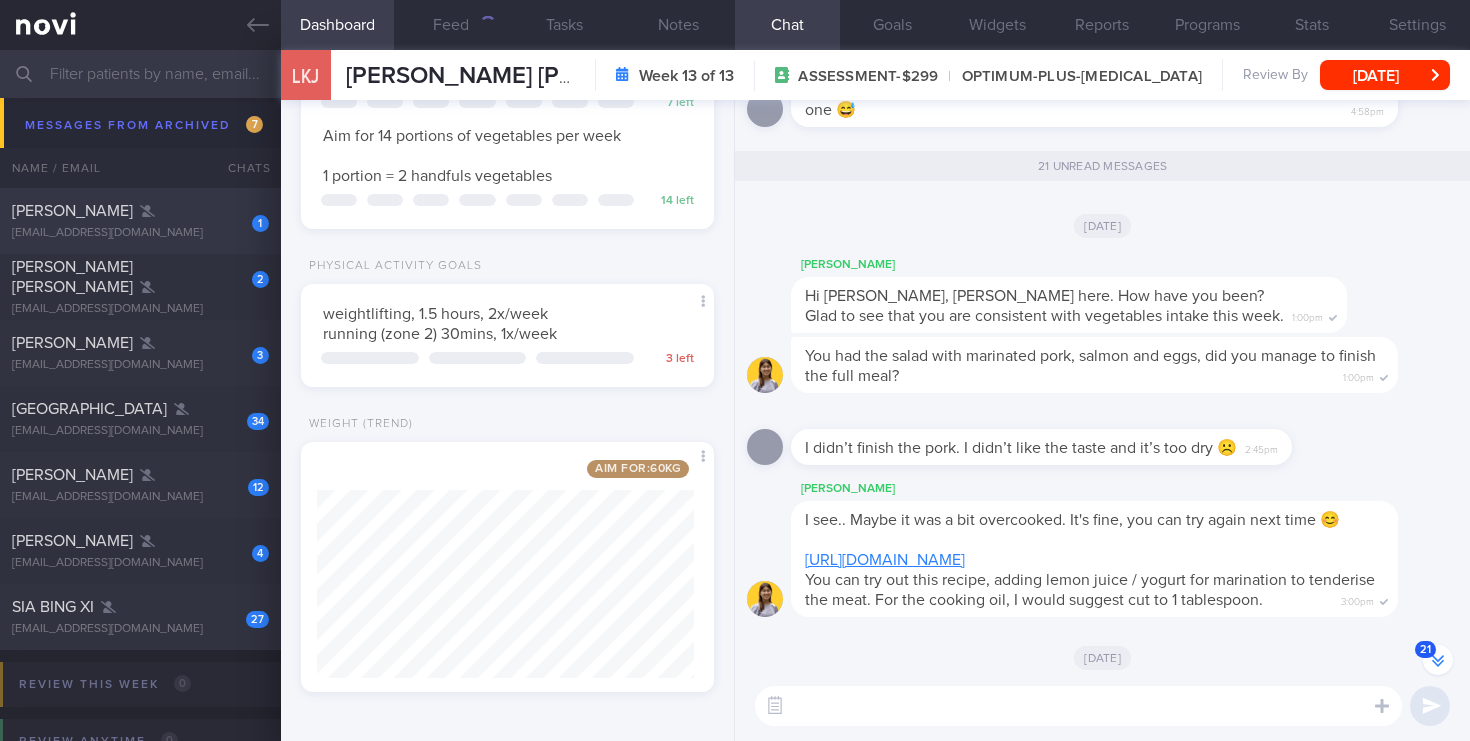 click on "[PERSON_NAME]" at bounding box center (138, 211) 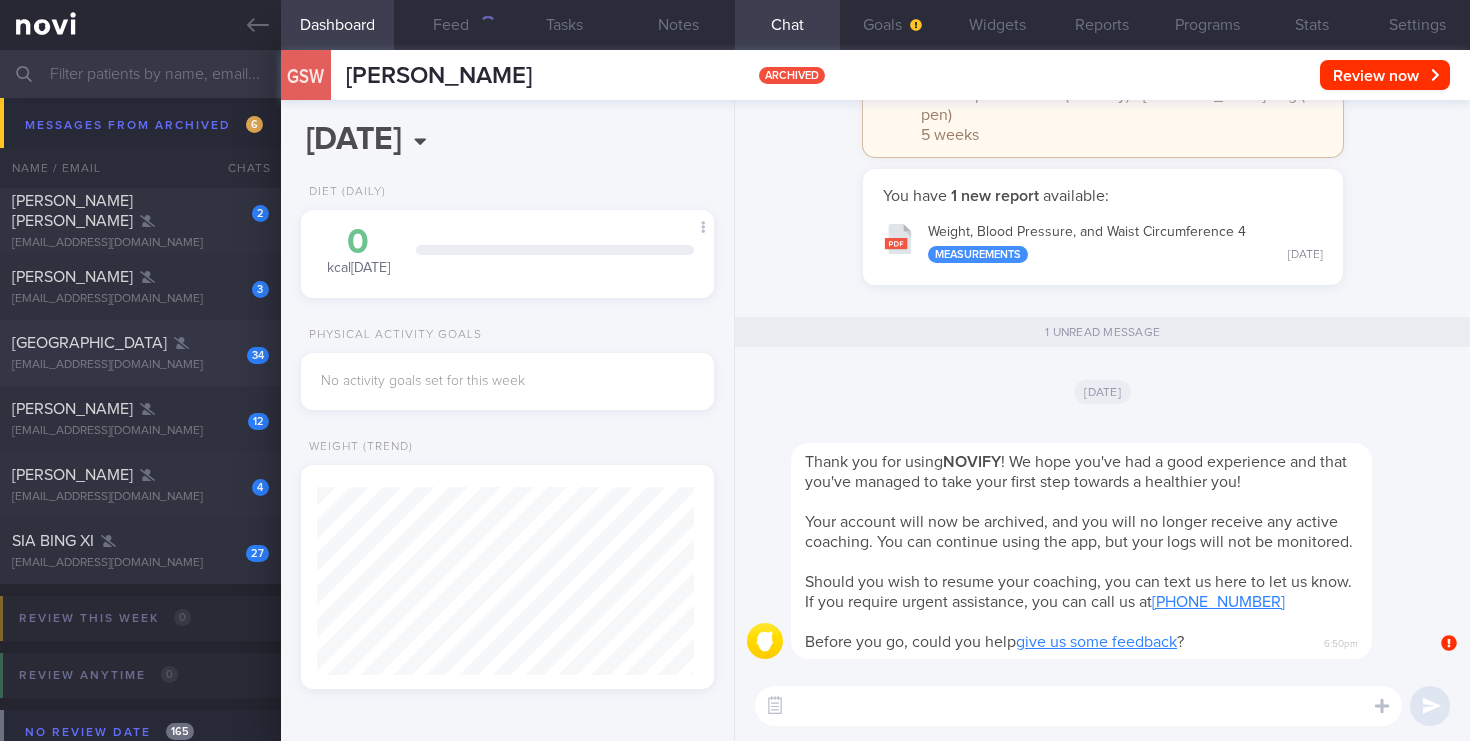 click on "34" at bounding box center (244, 348) 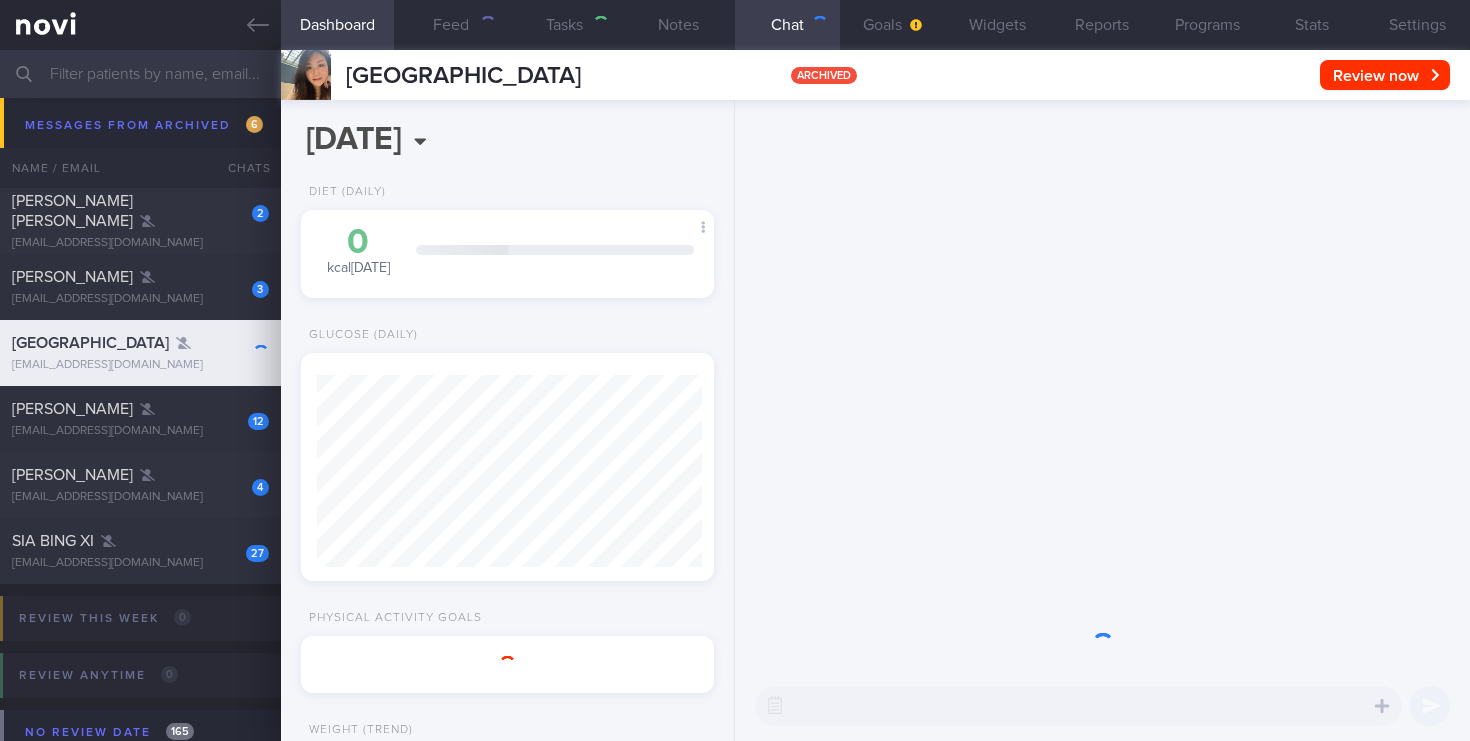 select on "6" 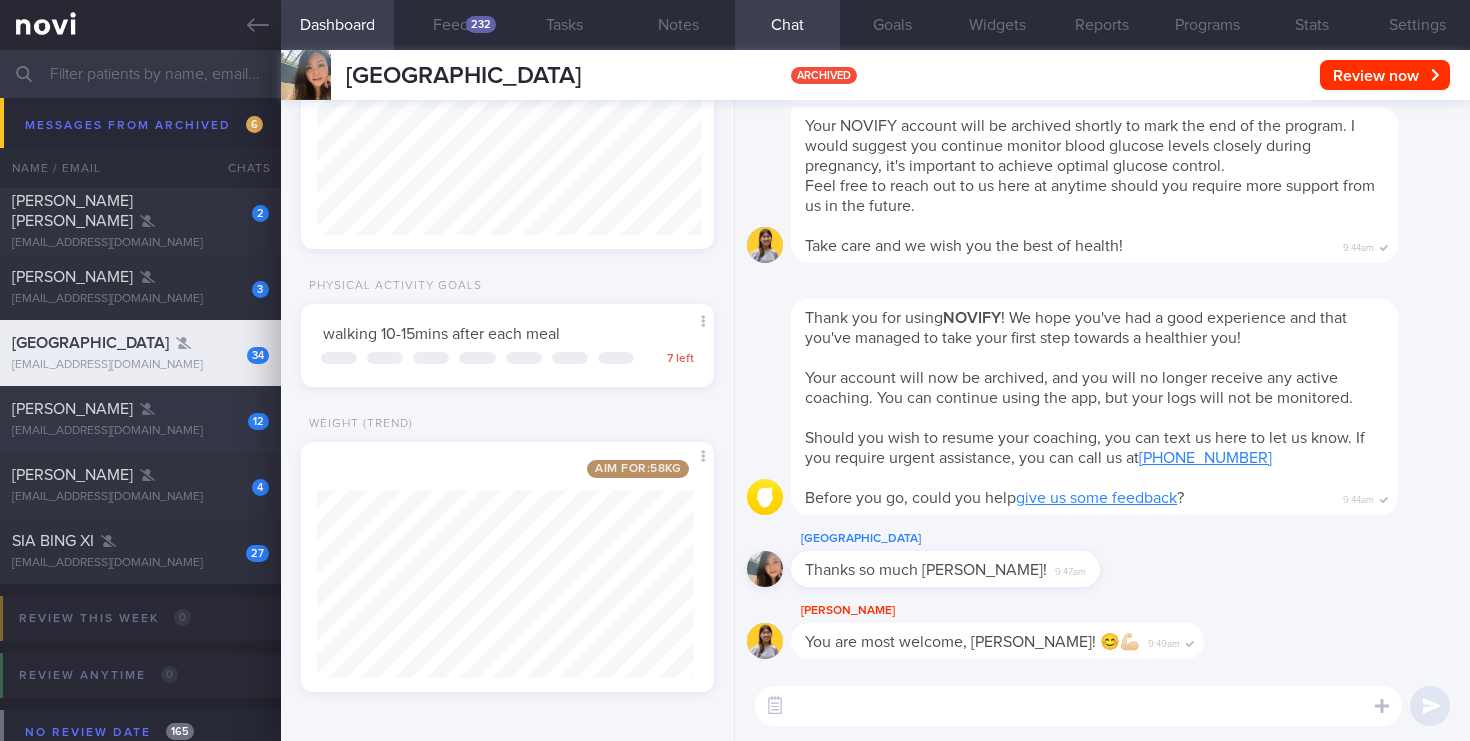 click on "12
[PERSON_NAME]
[EMAIL_ADDRESS][DOMAIN_NAME]" at bounding box center [140, 419] 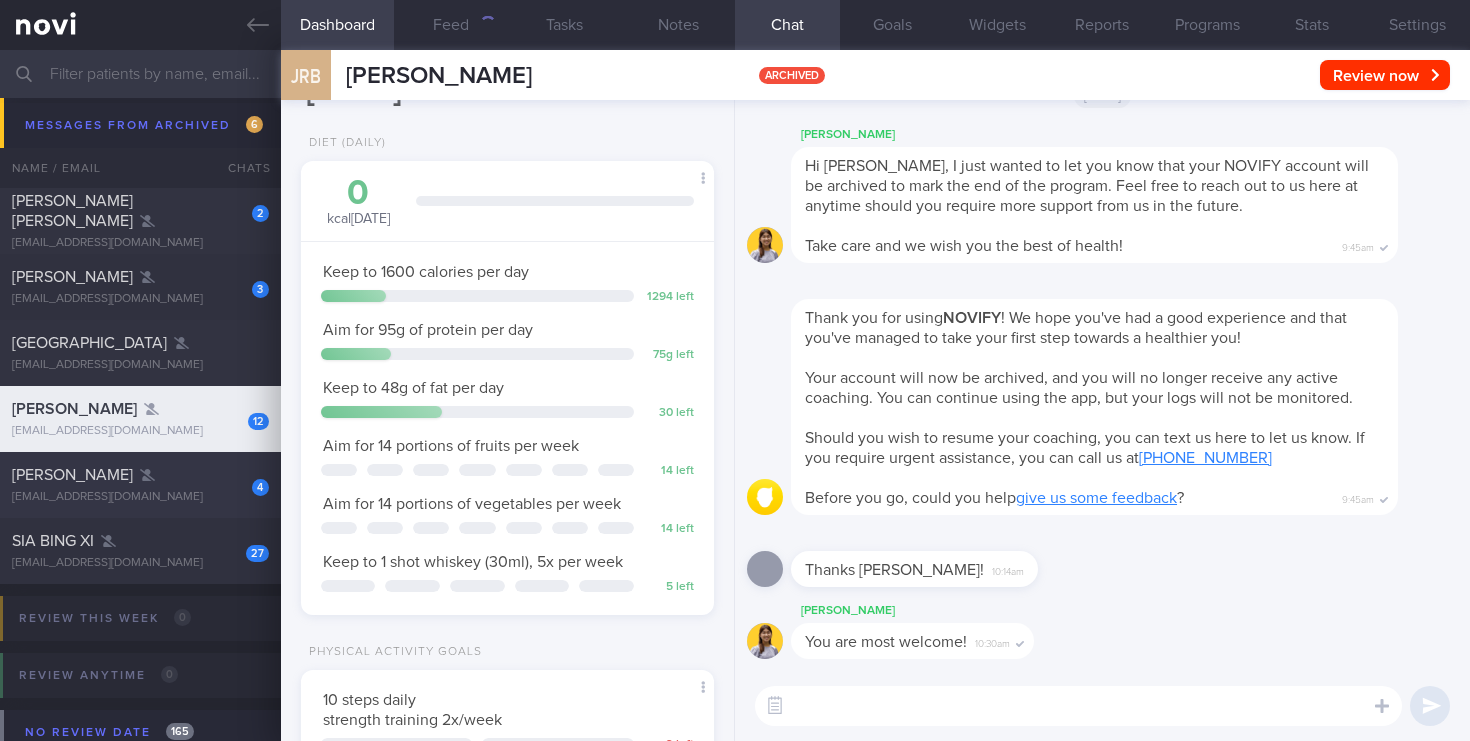 click on "[EMAIL_ADDRESS][DOMAIN_NAME]" at bounding box center (140, 497) 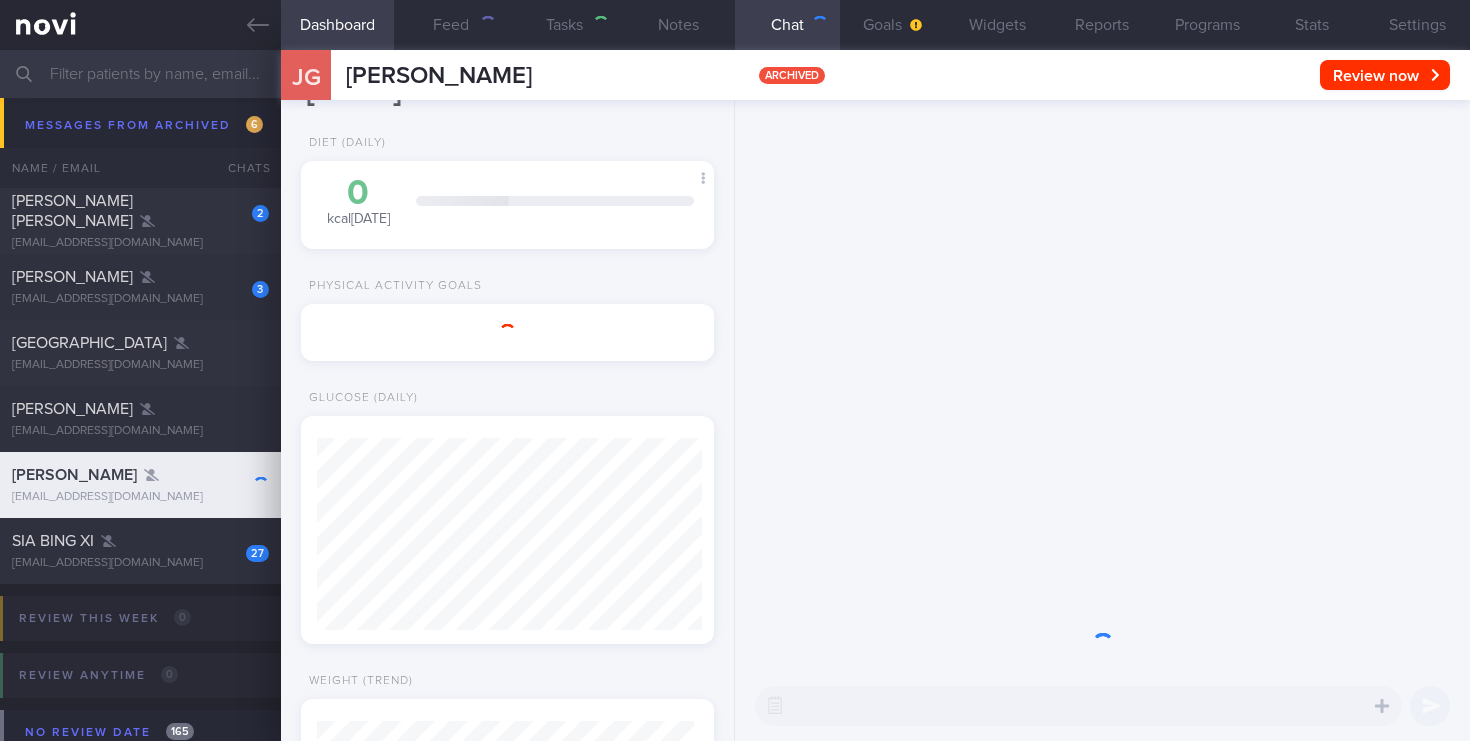 select on "6" 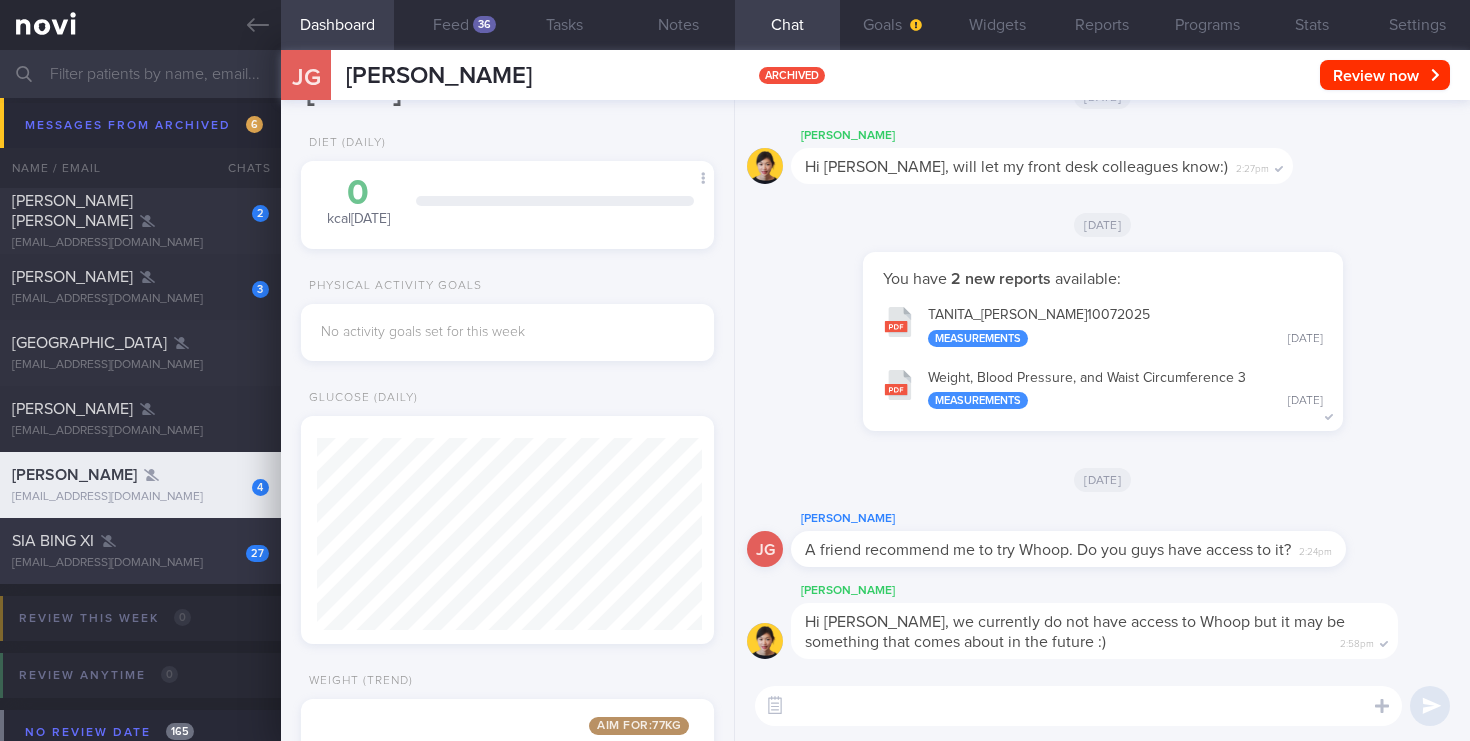 click on "27
SIA BING XI
[EMAIL_ADDRESS][DOMAIN_NAME]" at bounding box center (140, 551) 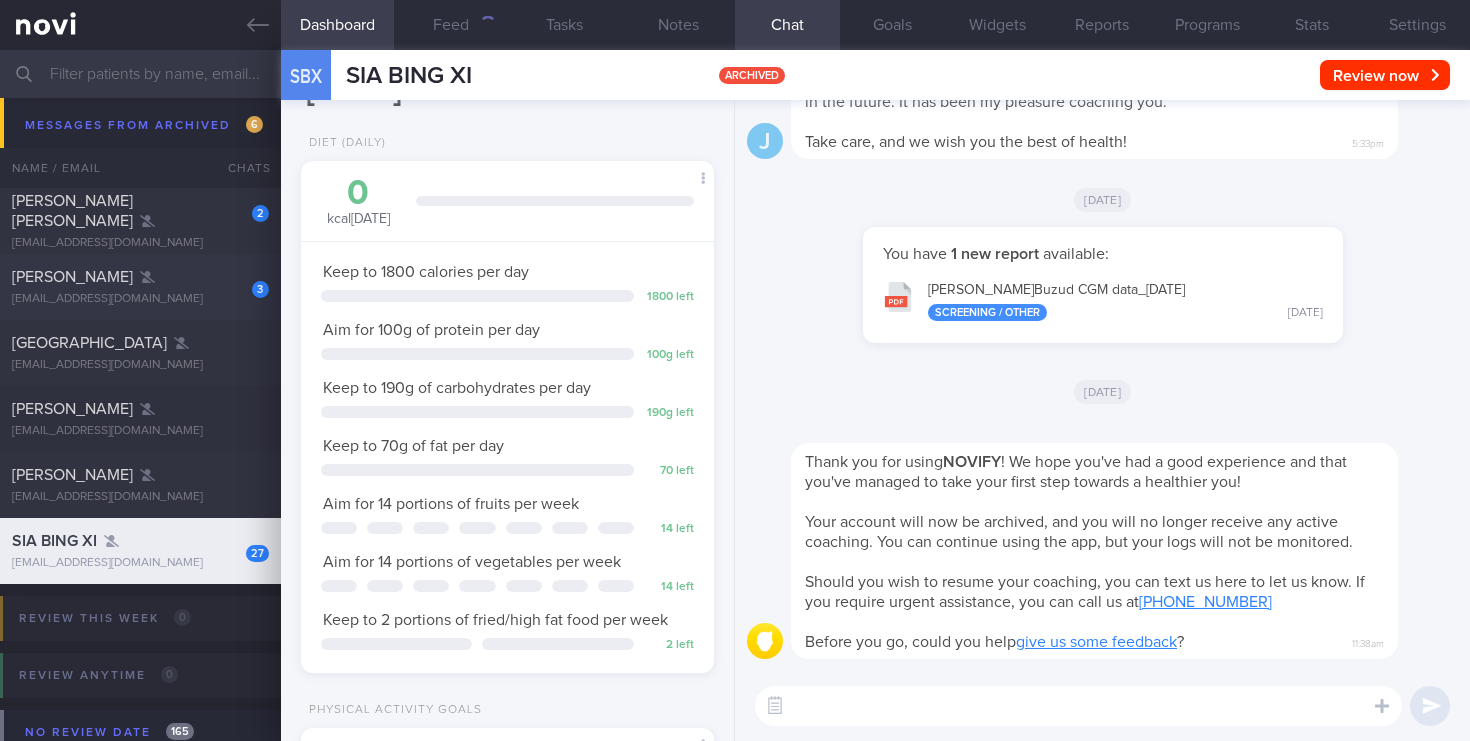 click on "[EMAIL_ADDRESS][DOMAIN_NAME]" at bounding box center (140, 299) 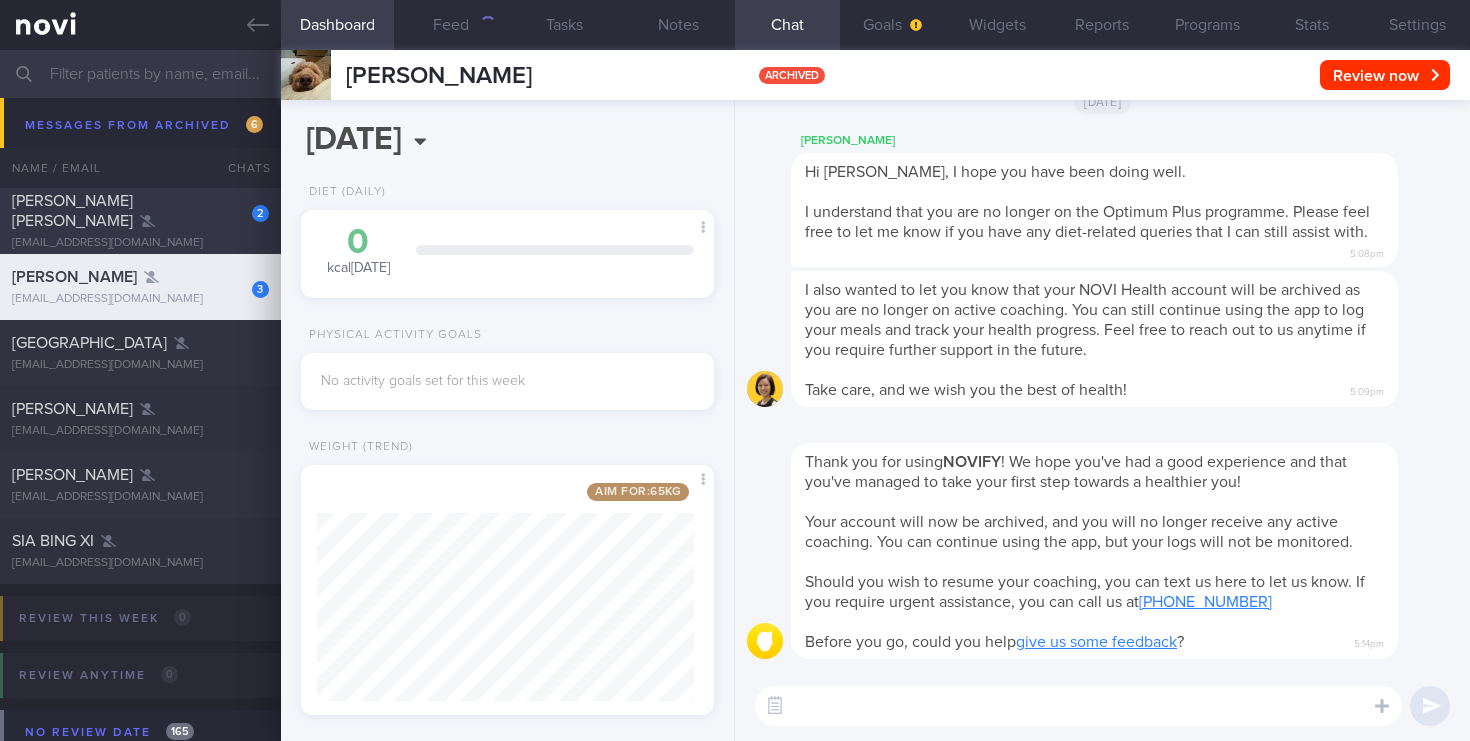 click on "2
[PERSON_NAME] [PERSON_NAME]
[EMAIL_ADDRESS][DOMAIN_NAME]
[DATE]" 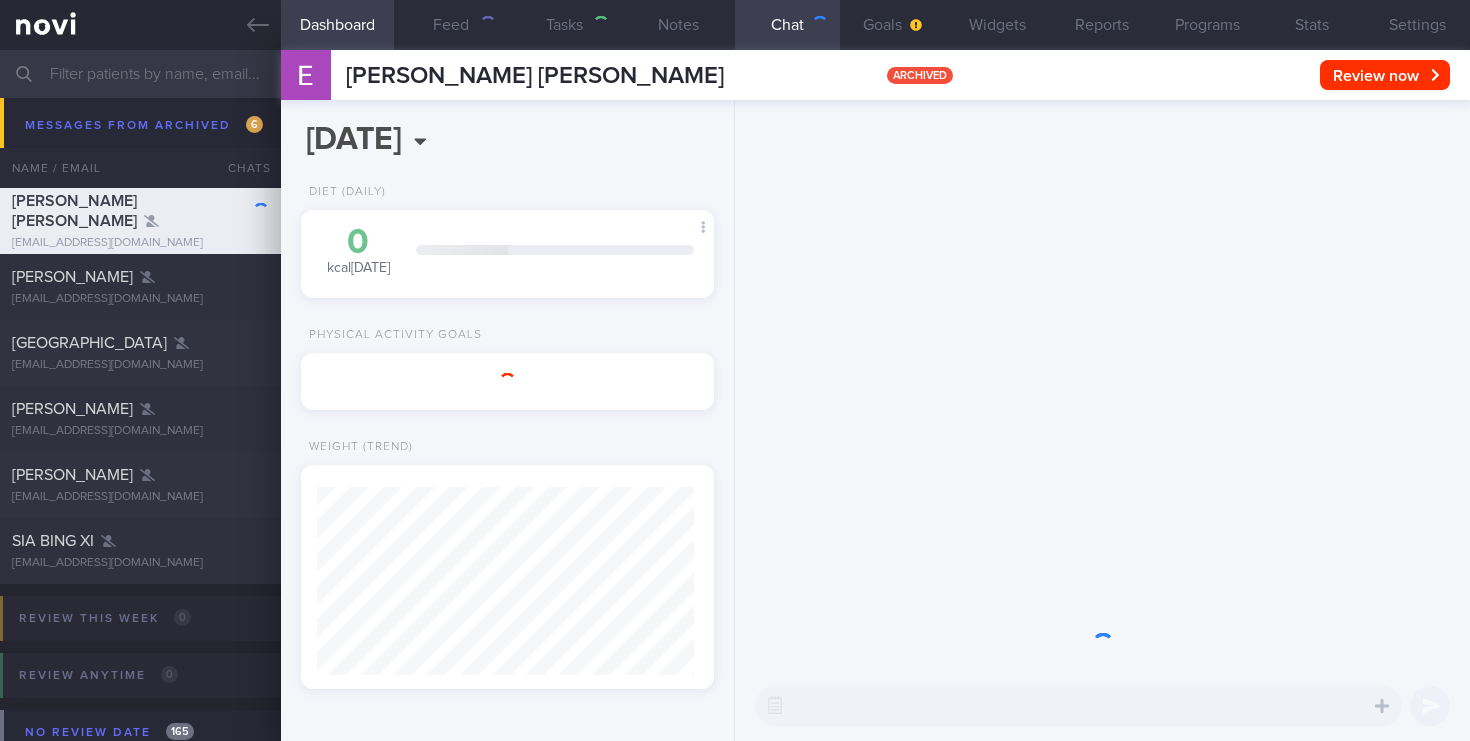 select on "6" 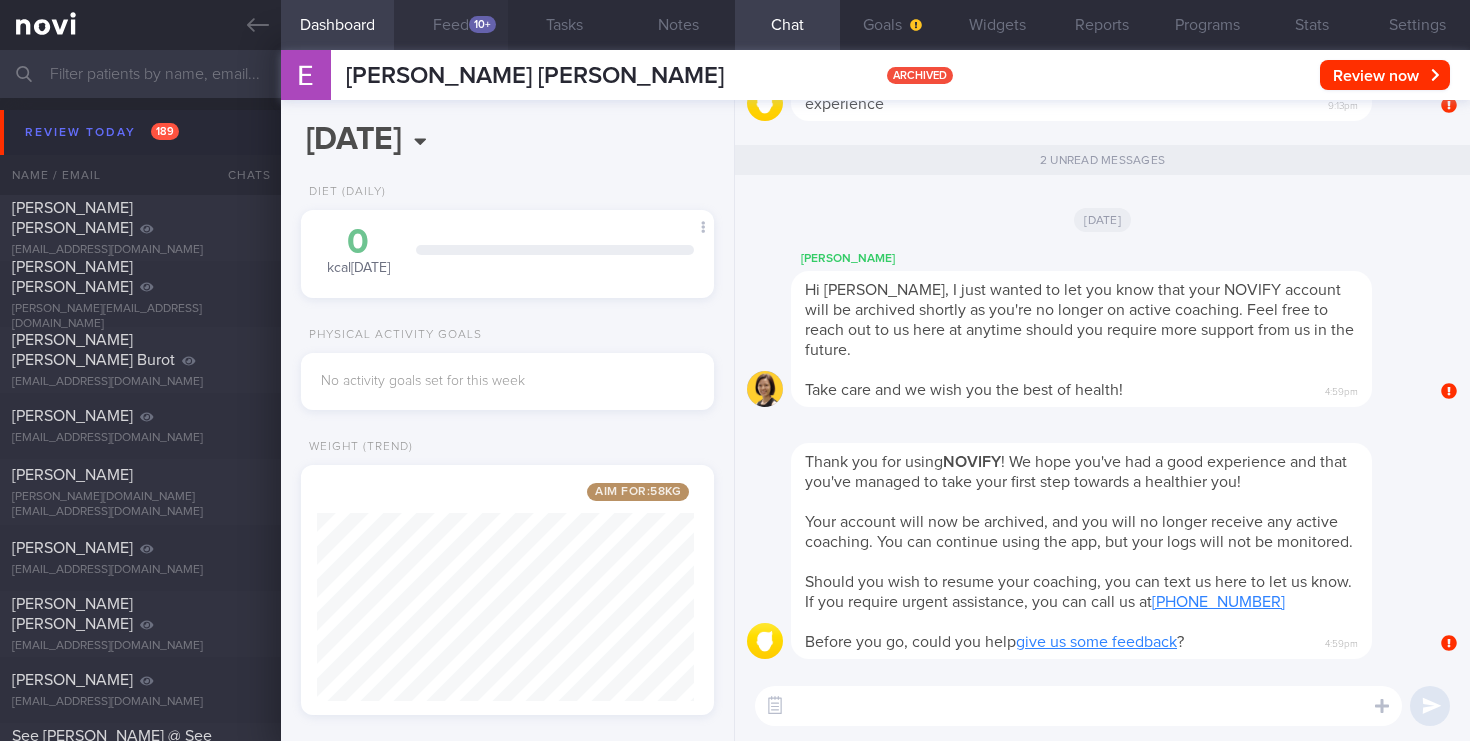click on "Feed
10+" at bounding box center (451, 25) 